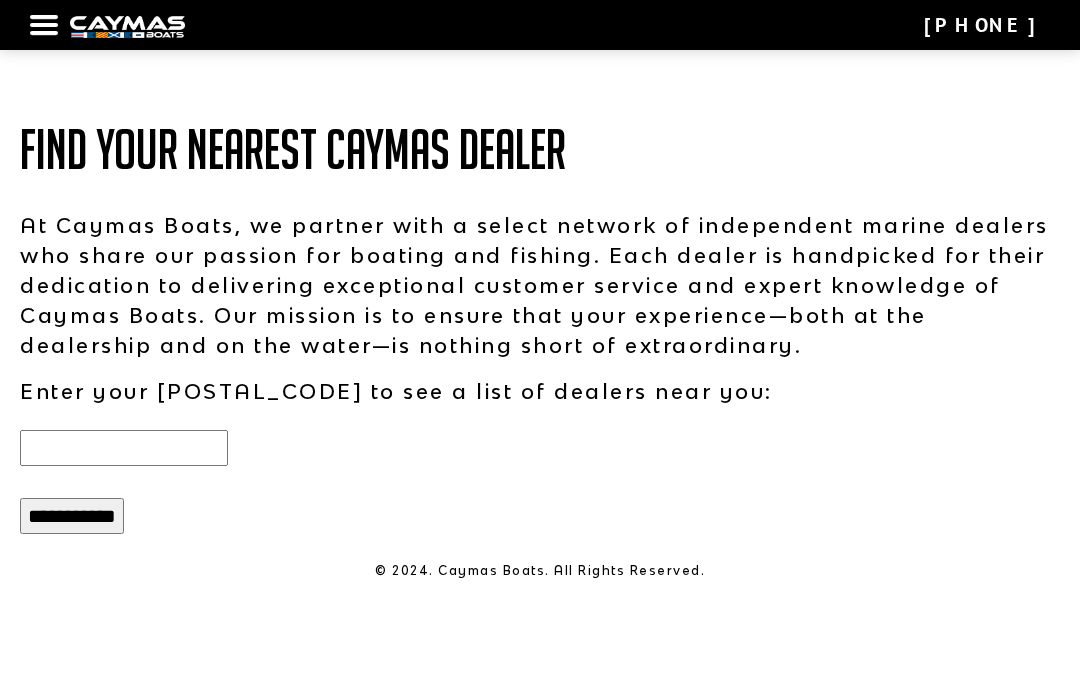 scroll, scrollTop: 0, scrollLeft: 0, axis: both 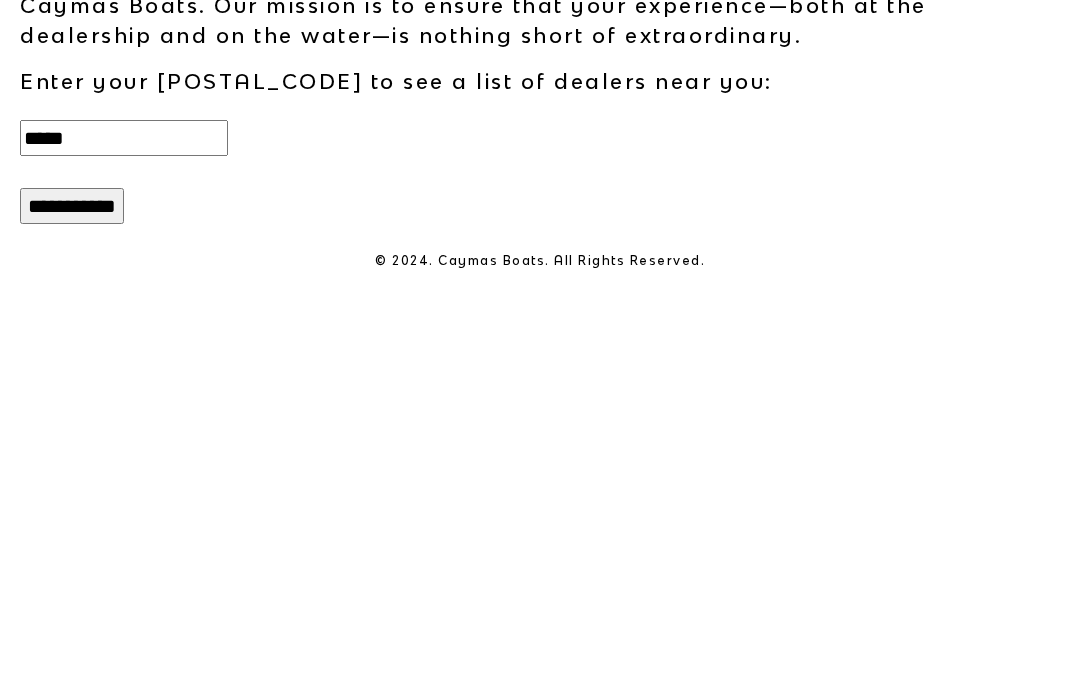 type on "*****" 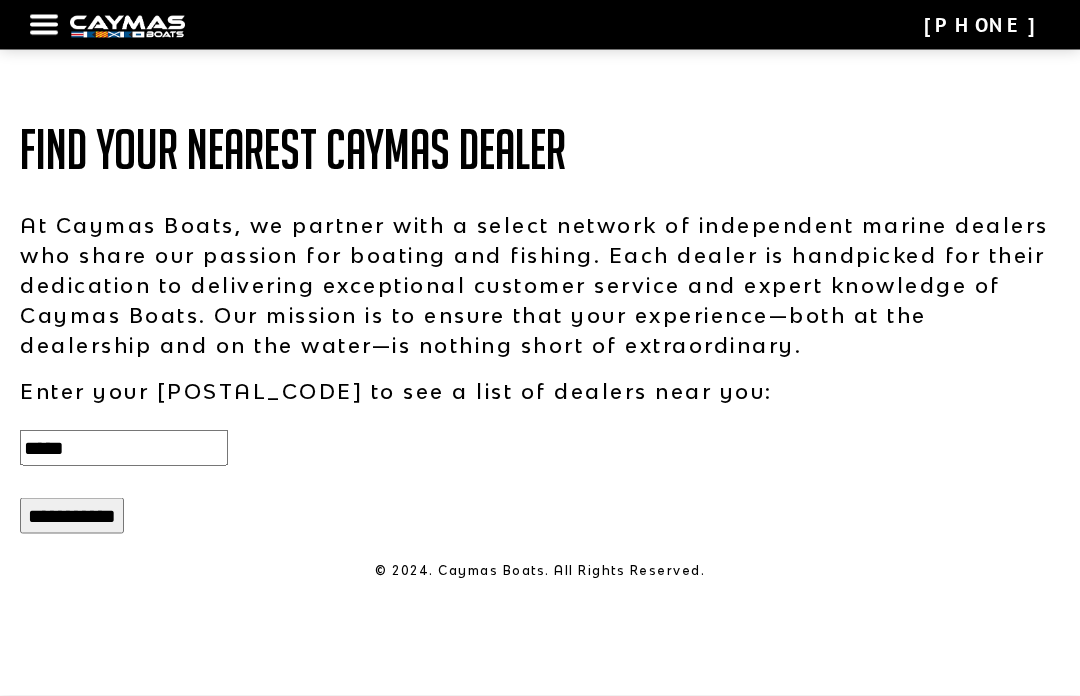 scroll, scrollTop: 0, scrollLeft: 0, axis: both 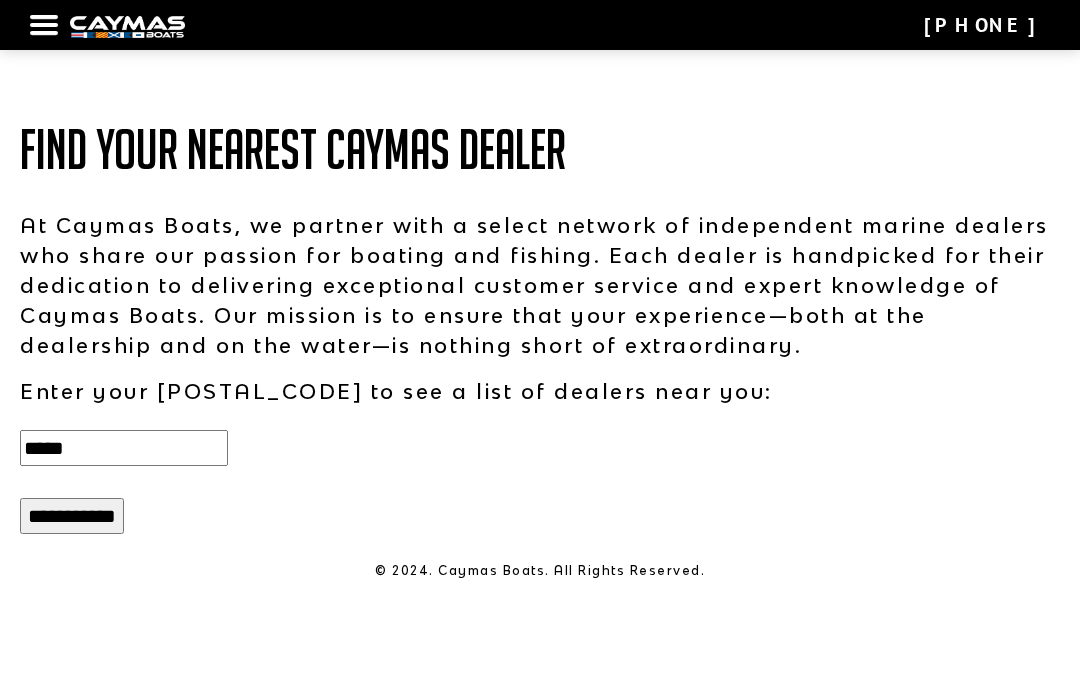 click at bounding box center (44, 25) 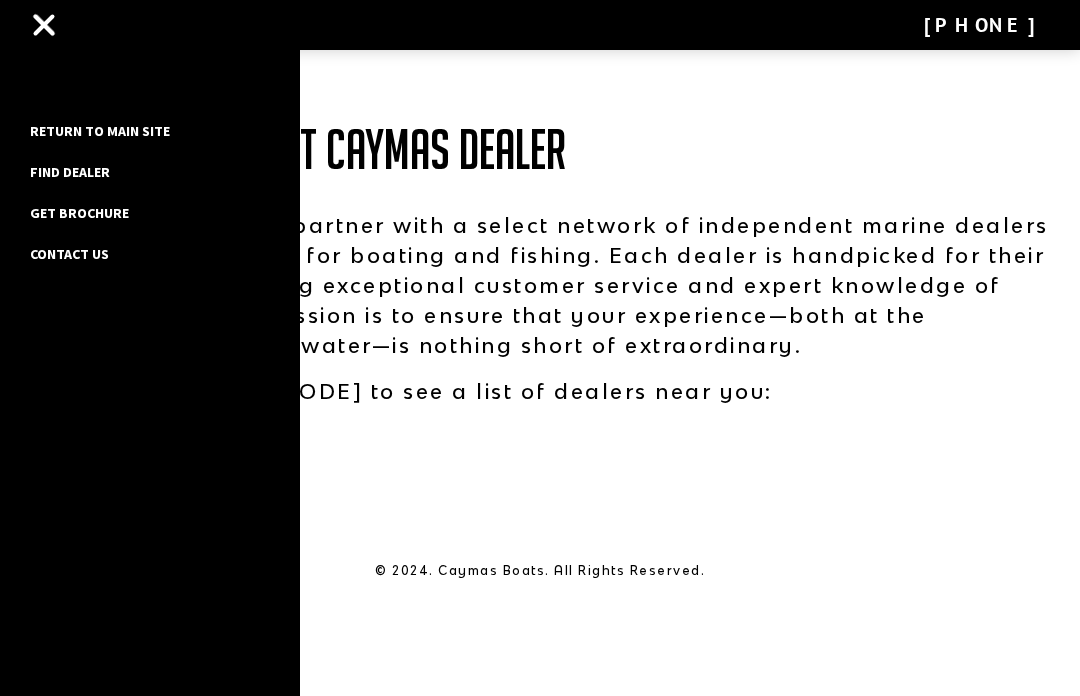click at bounding box center (44, 25) 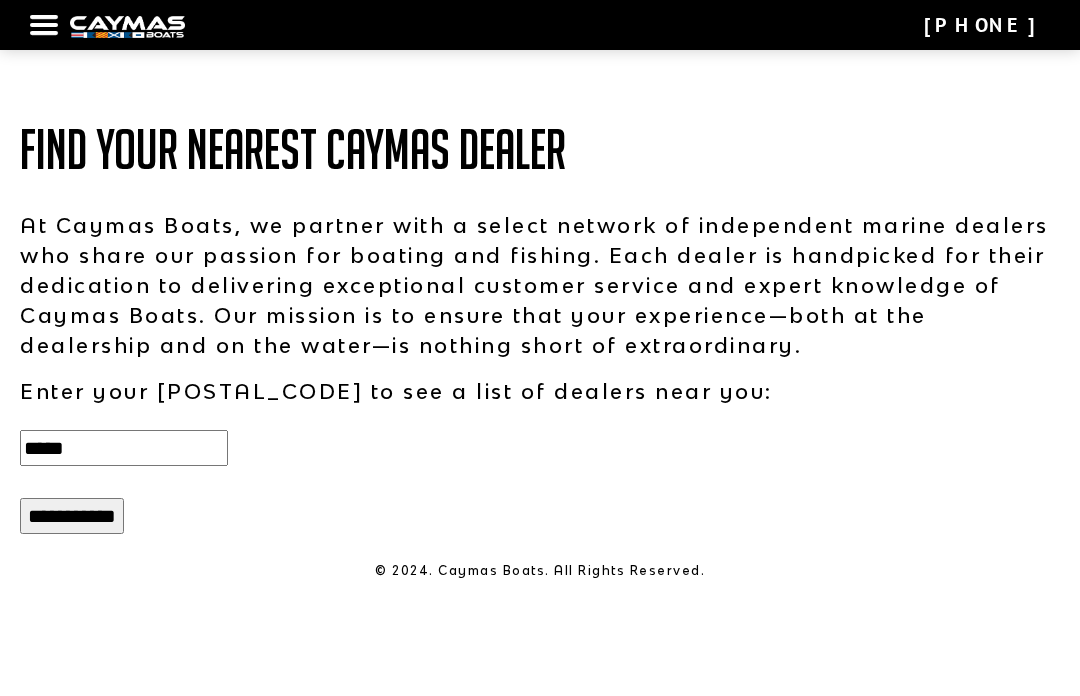 click at bounding box center [44, 25] 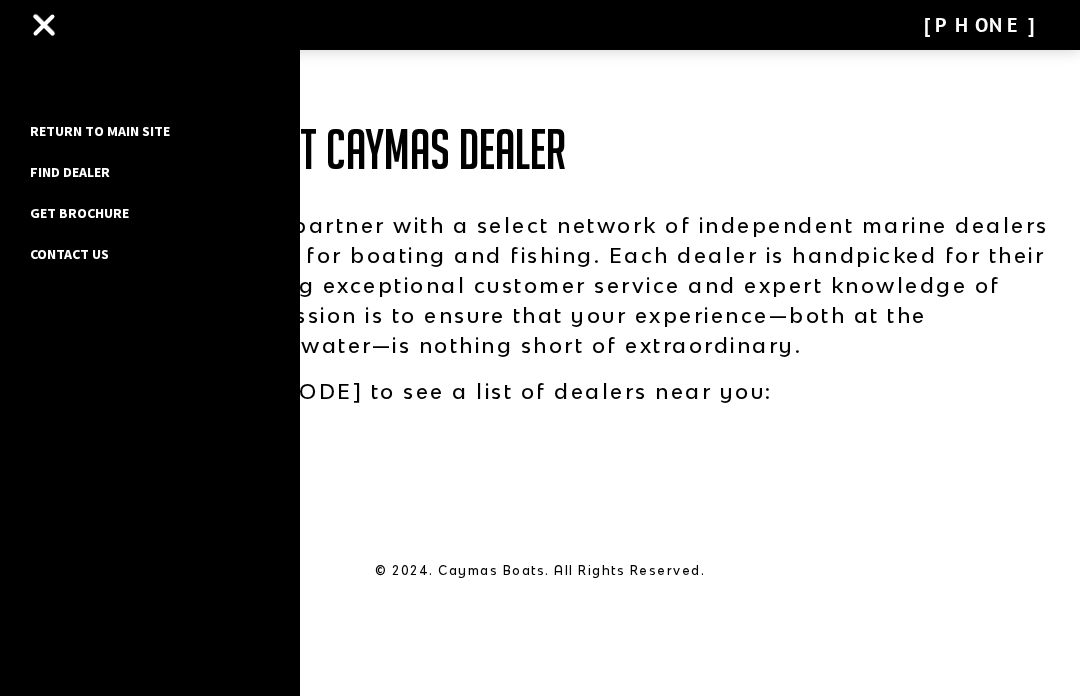 click on "Return to main site" at bounding box center [100, 131] 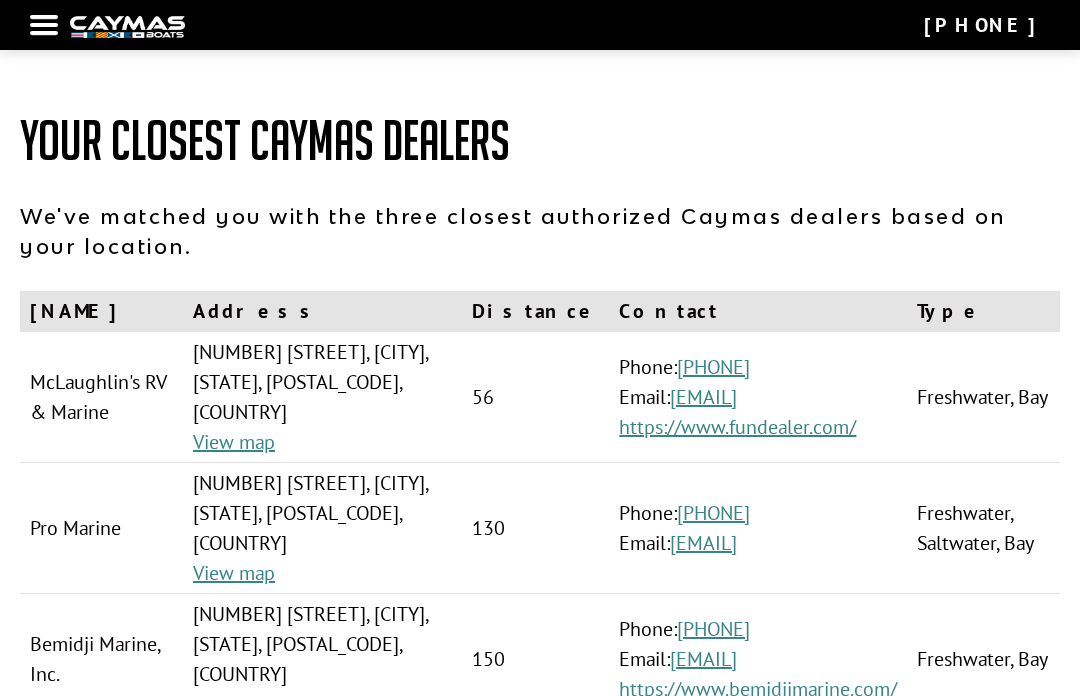 scroll, scrollTop: 0, scrollLeft: 0, axis: both 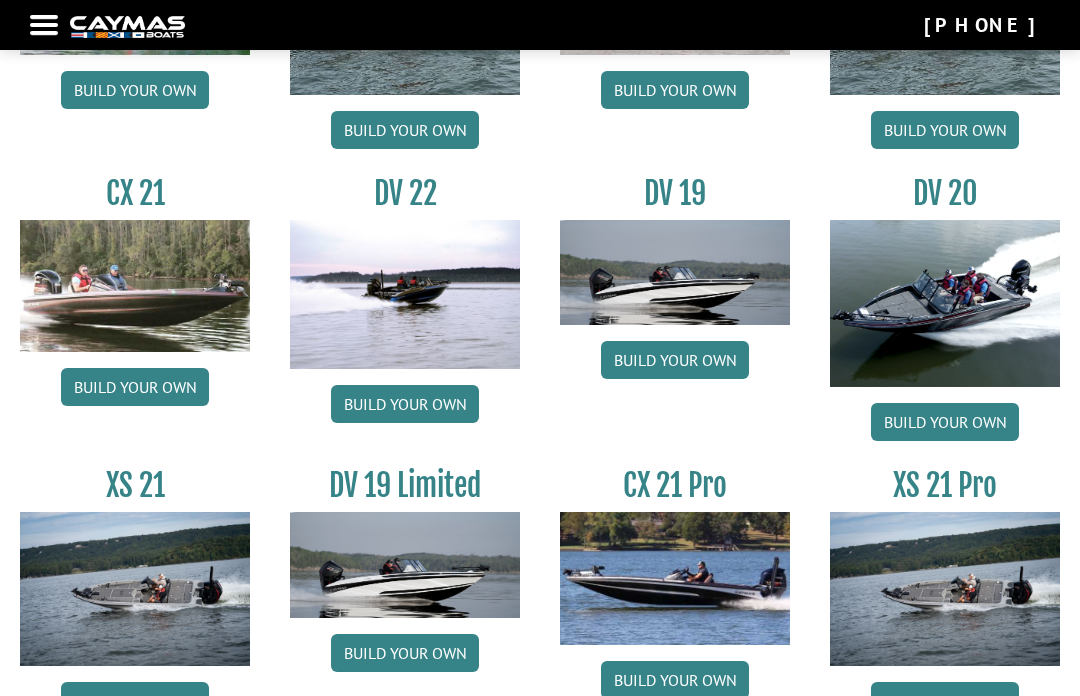 click on "Build your own" at bounding box center [405, 404] 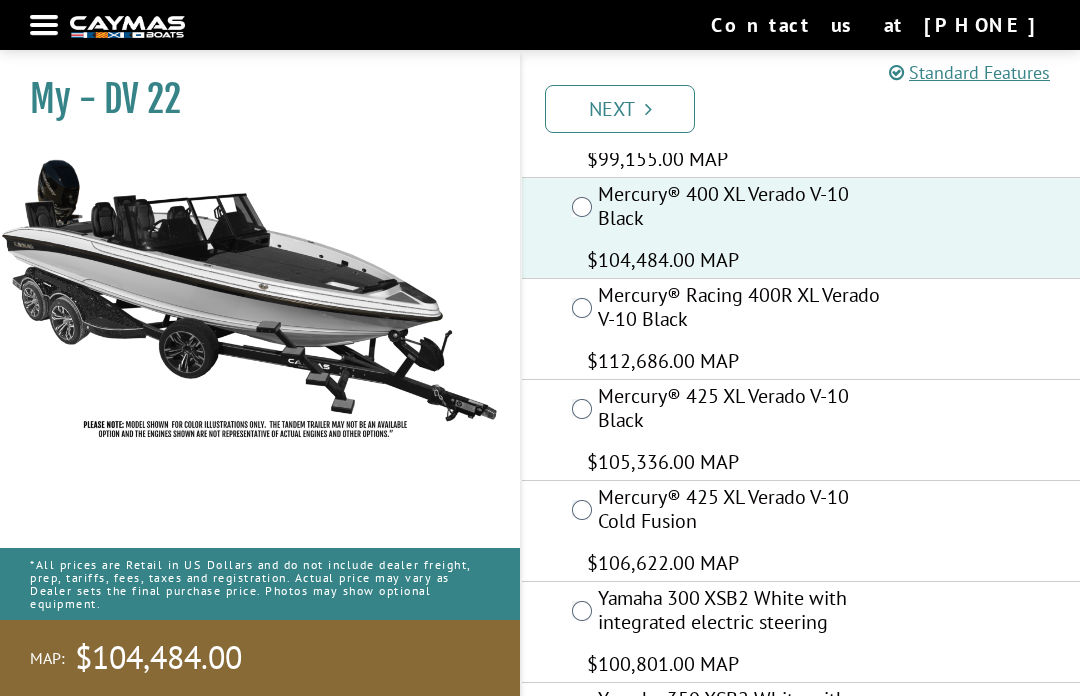 scroll, scrollTop: 348, scrollLeft: 0, axis: vertical 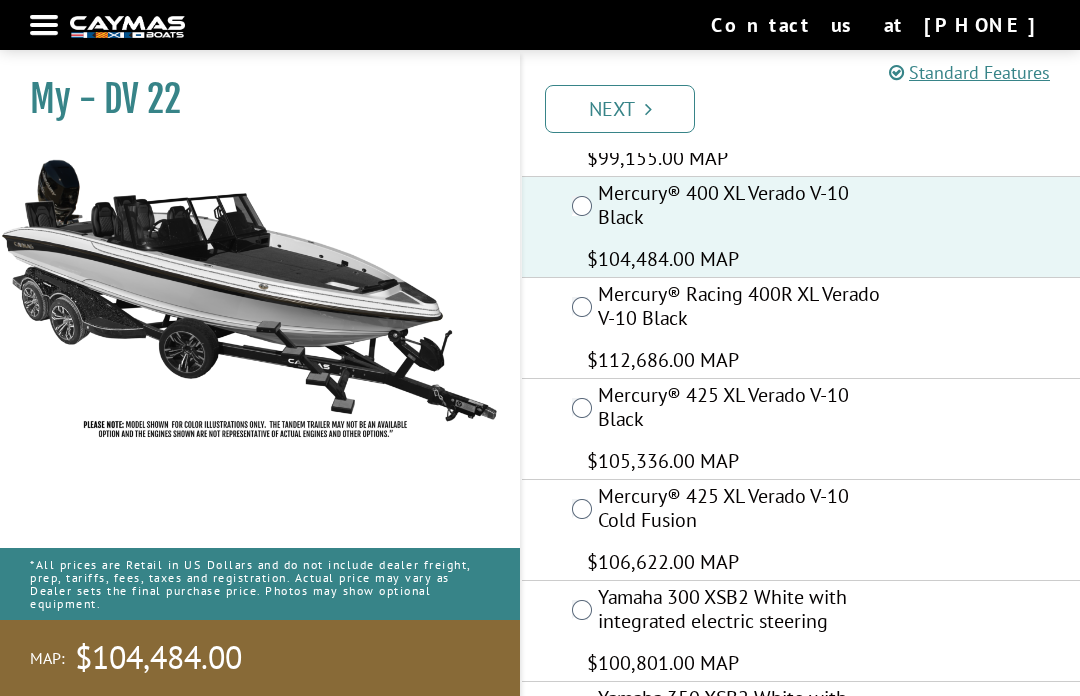 click on "Next" at bounding box center (620, 109) 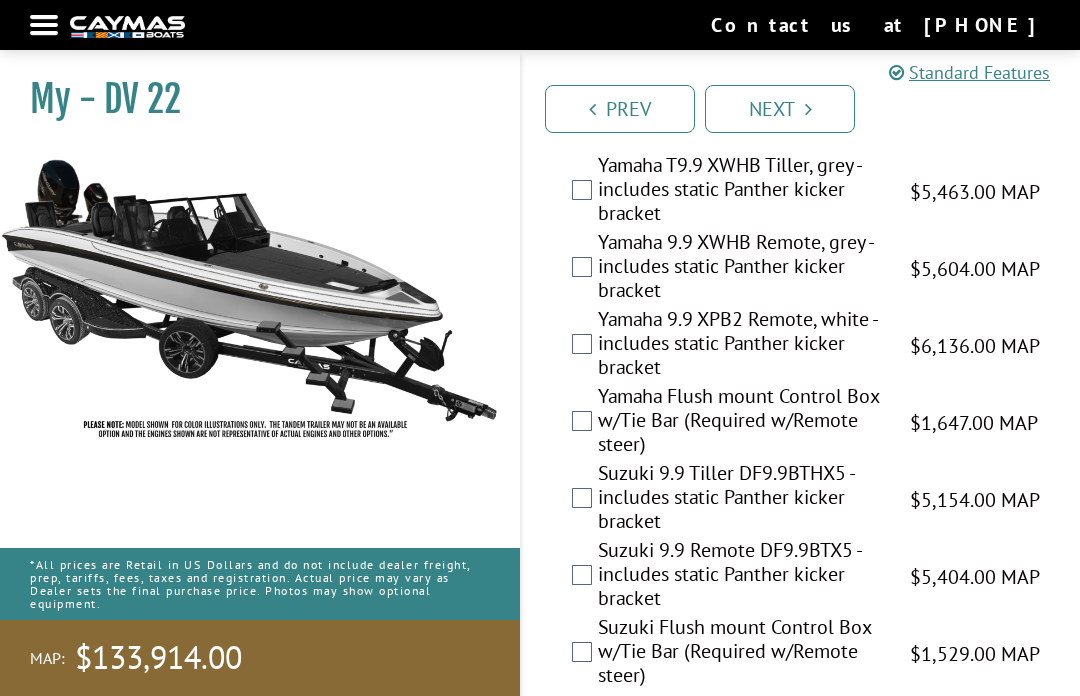 scroll, scrollTop: 6545, scrollLeft: 0, axis: vertical 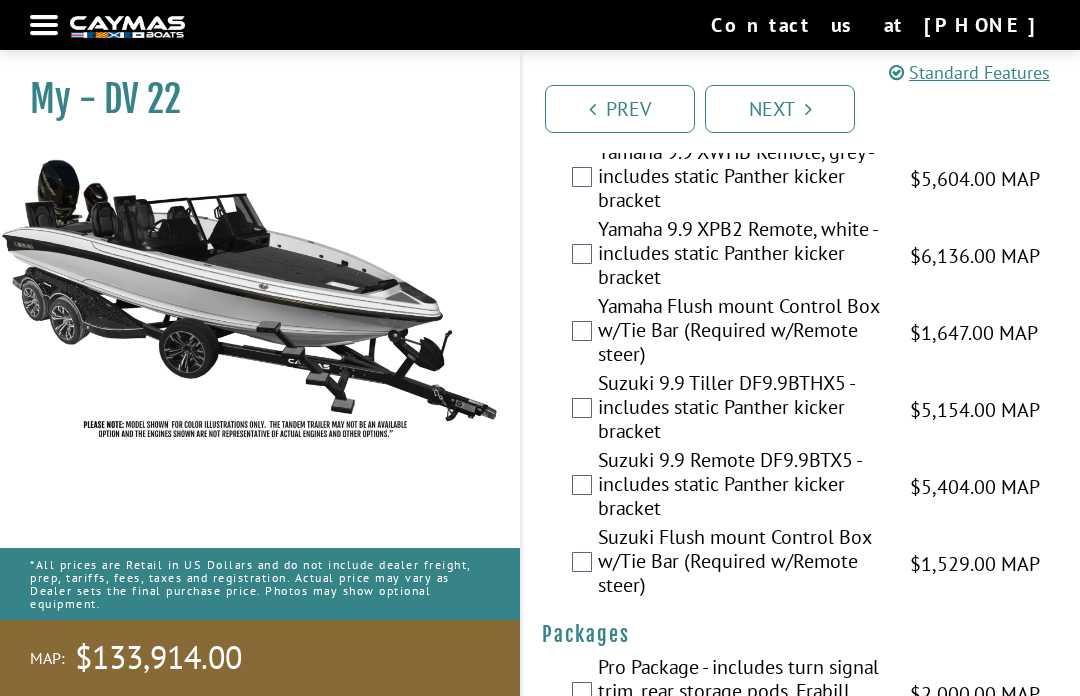 click on "Next" at bounding box center (780, 109) 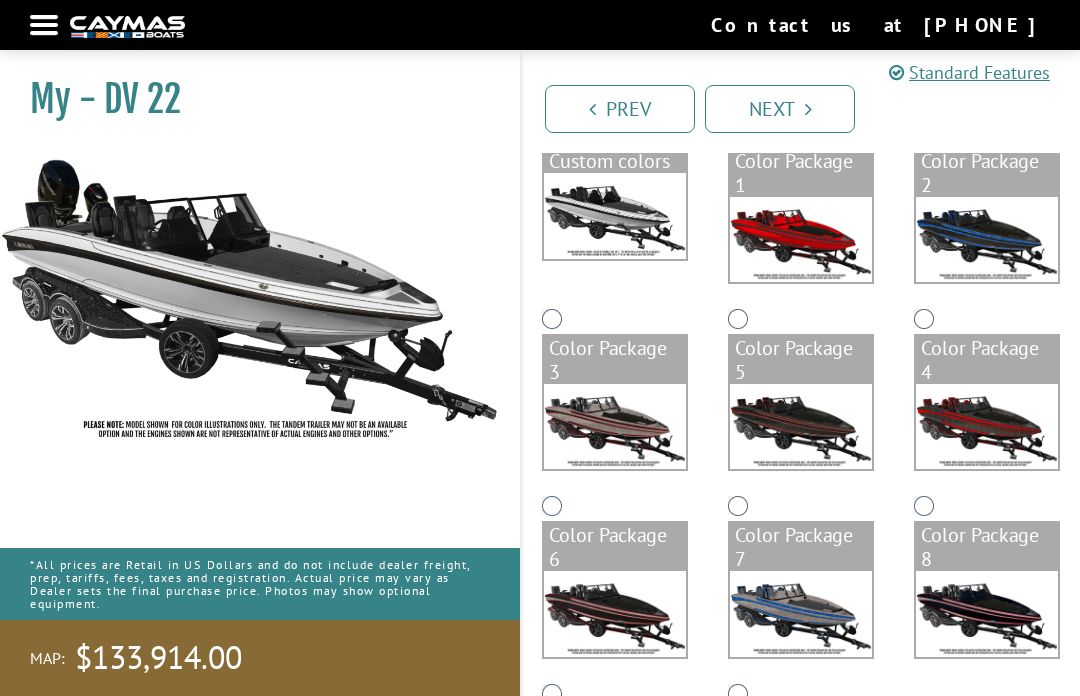 scroll, scrollTop: 216, scrollLeft: 0, axis: vertical 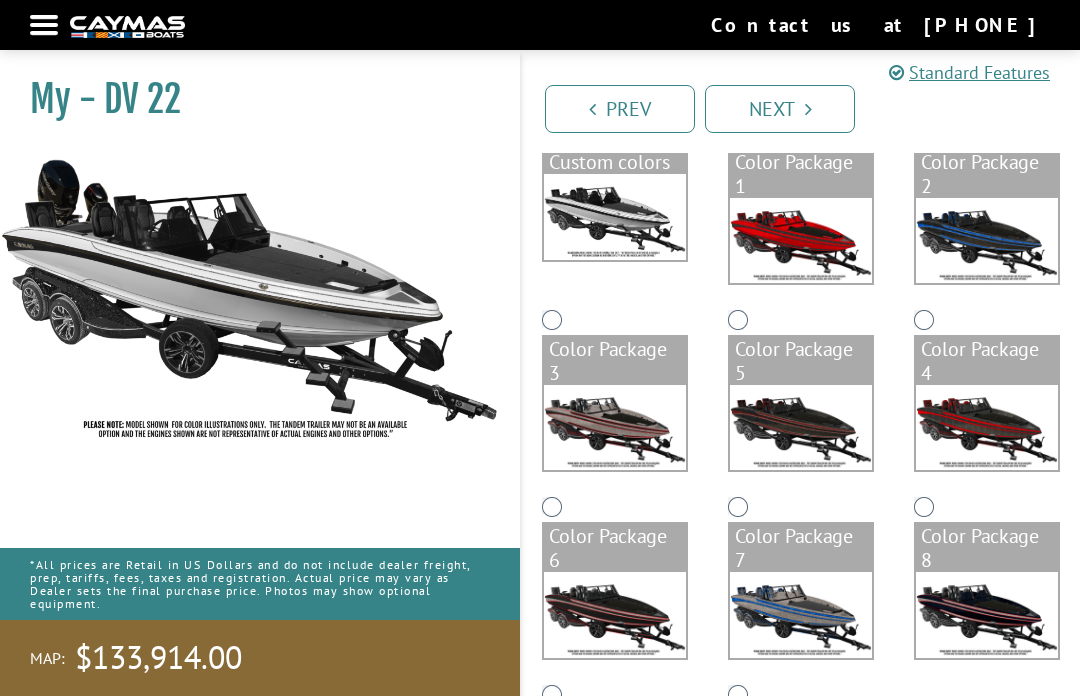 click at bounding box center [801, 614] 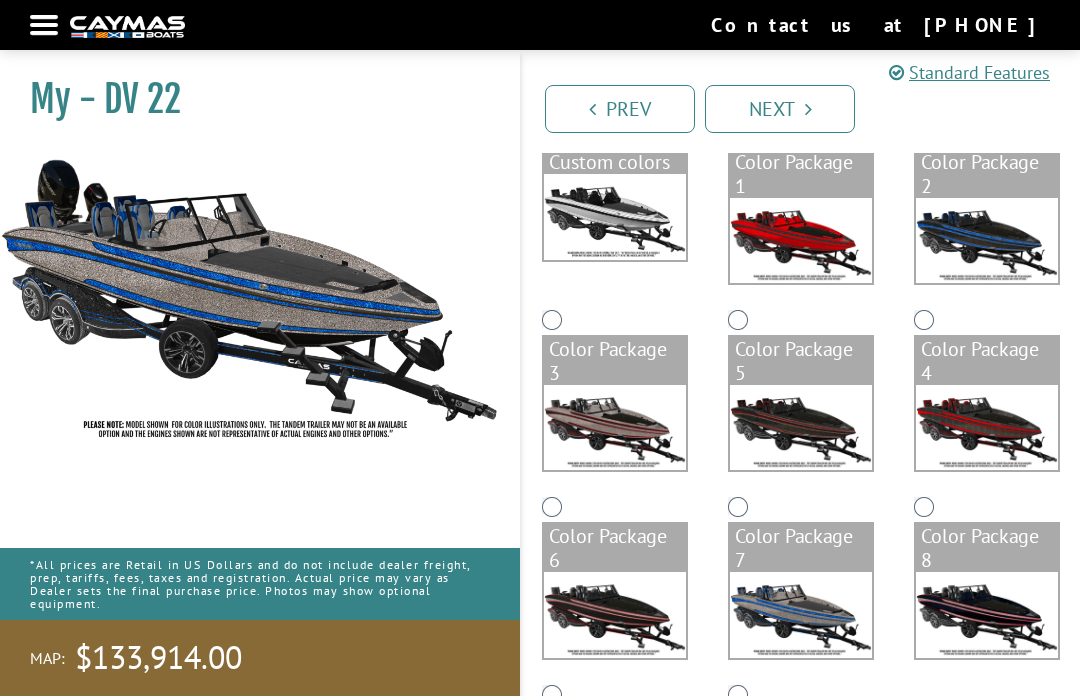 click at bounding box center [987, 240] 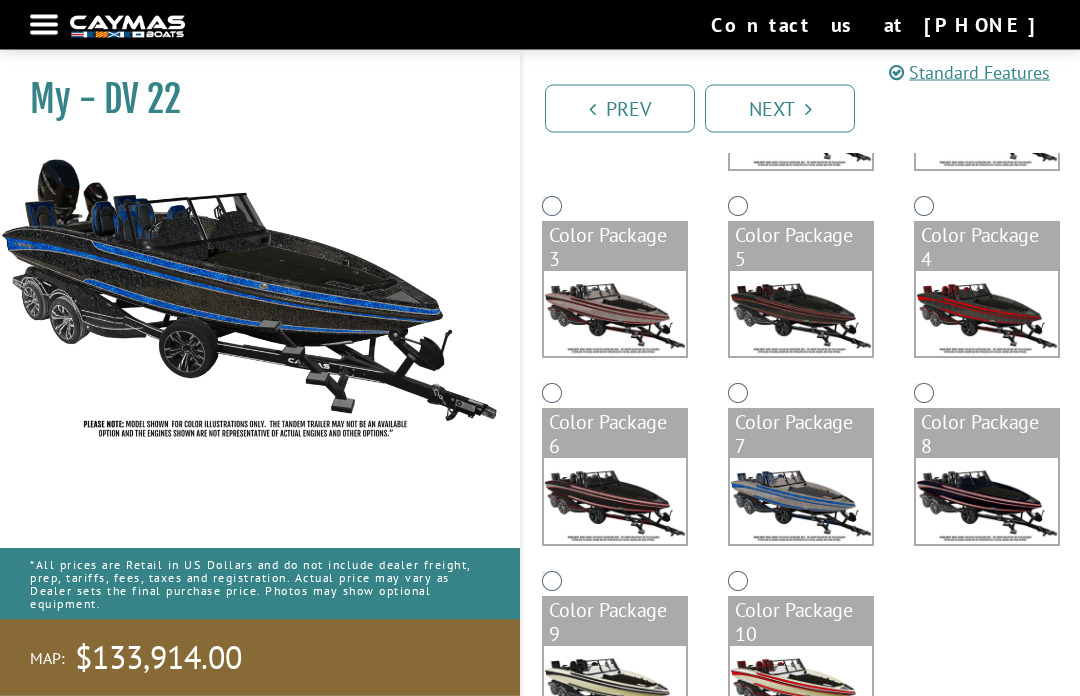 scroll, scrollTop: 339, scrollLeft: 0, axis: vertical 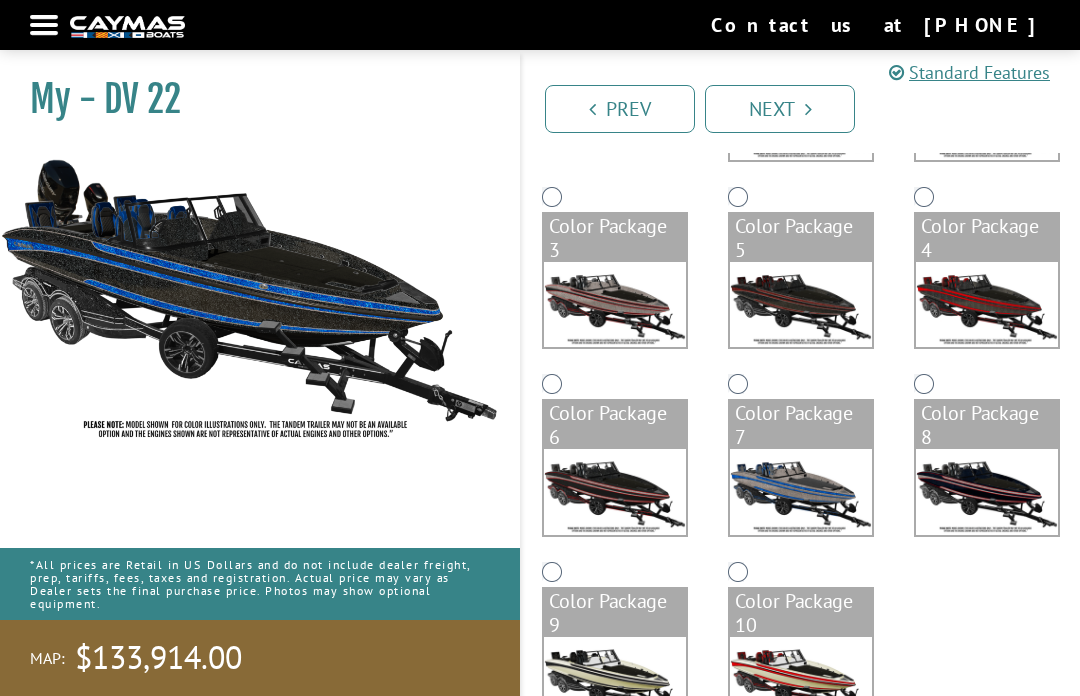 click at bounding box center (615, 679) 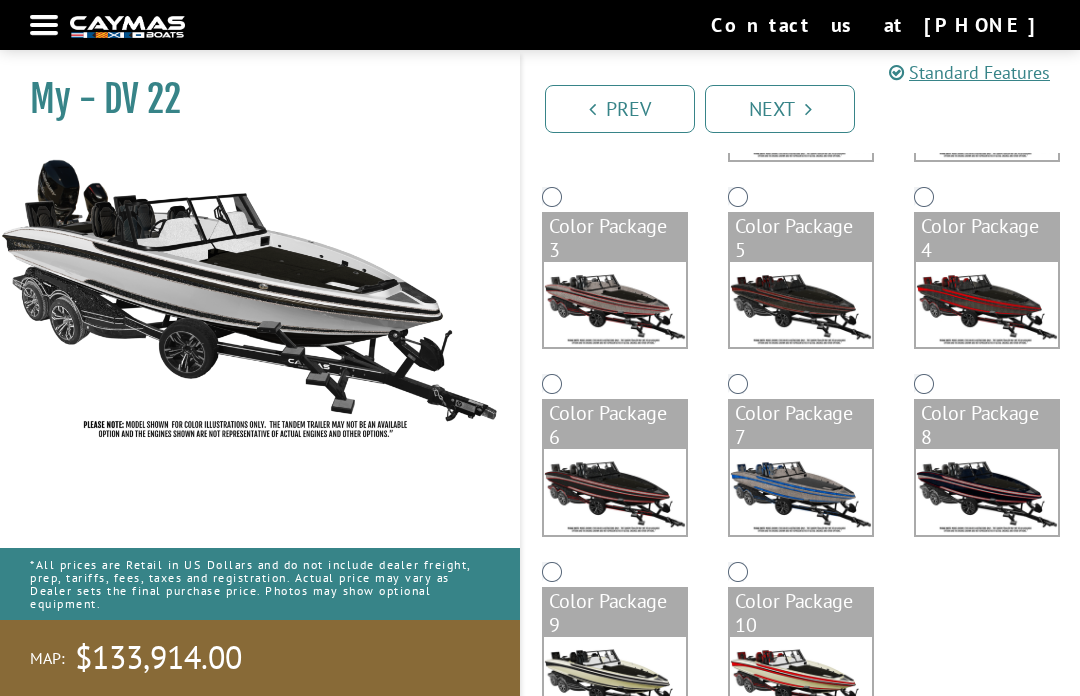click at bounding box center [801, 679] 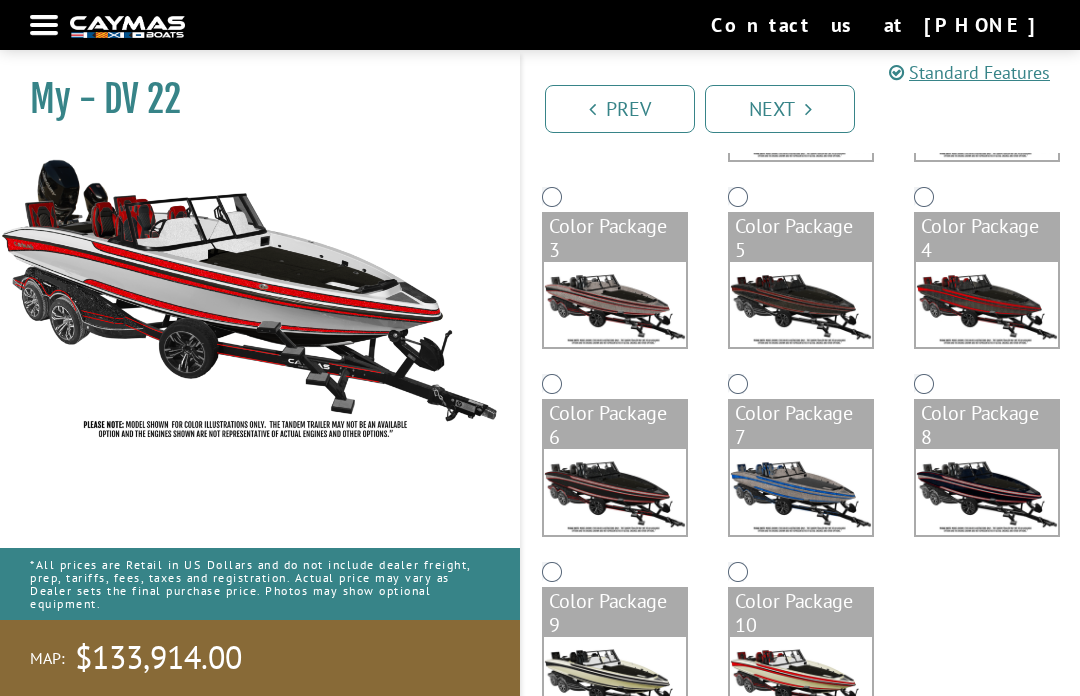 click at bounding box center [615, 304] 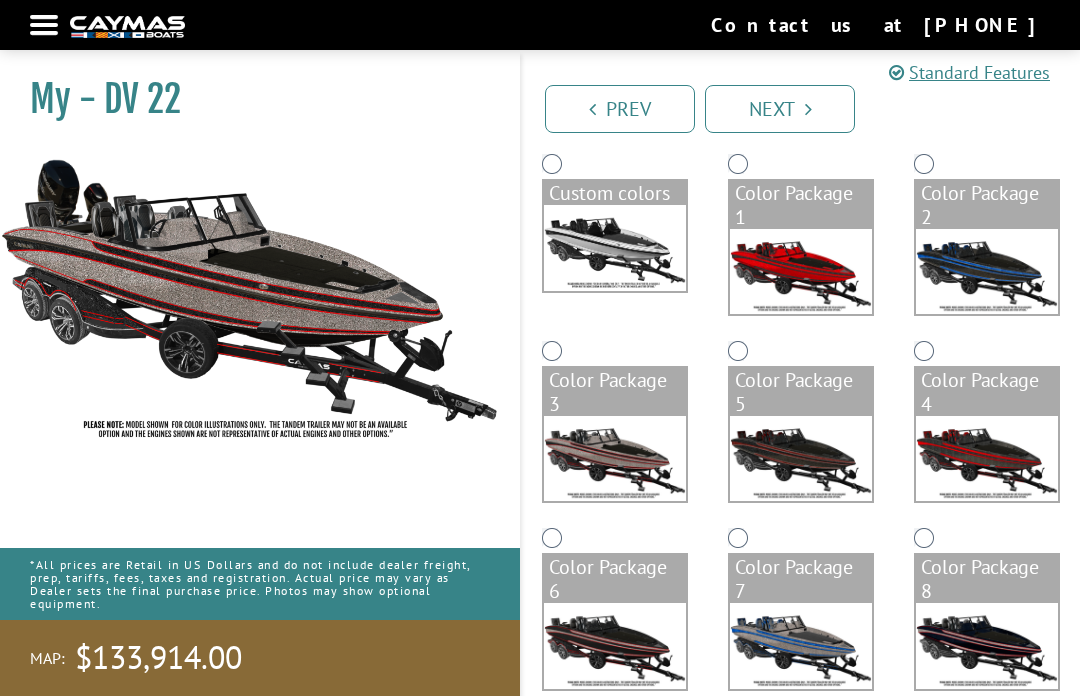 scroll, scrollTop: 184, scrollLeft: 0, axis: vertical 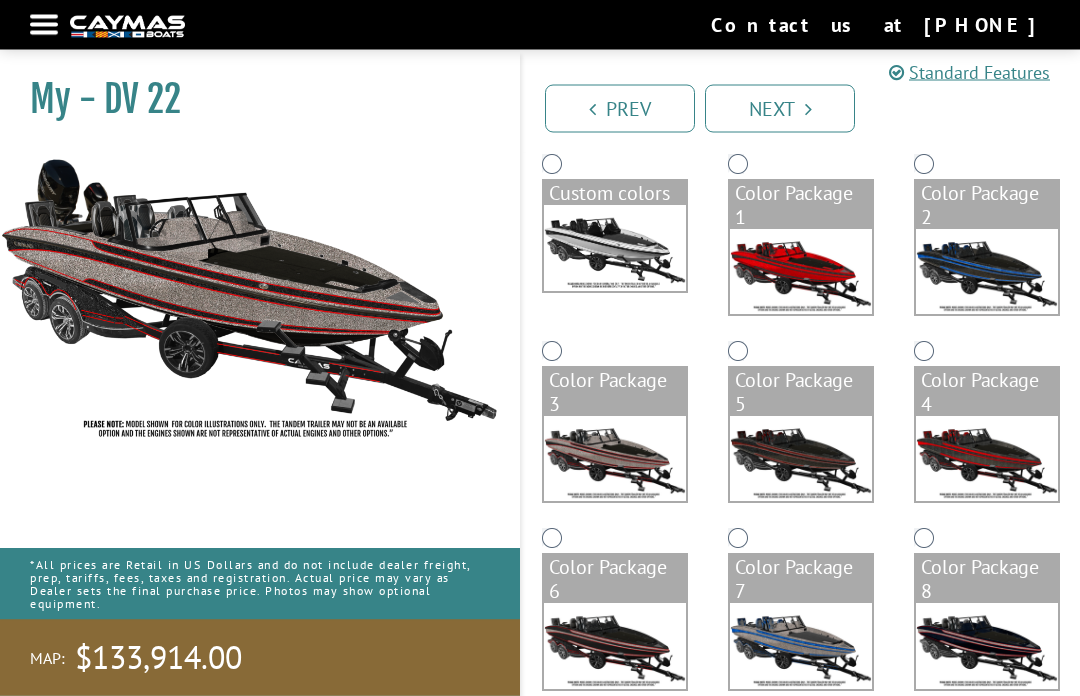 click at bounding box center (615, 249) 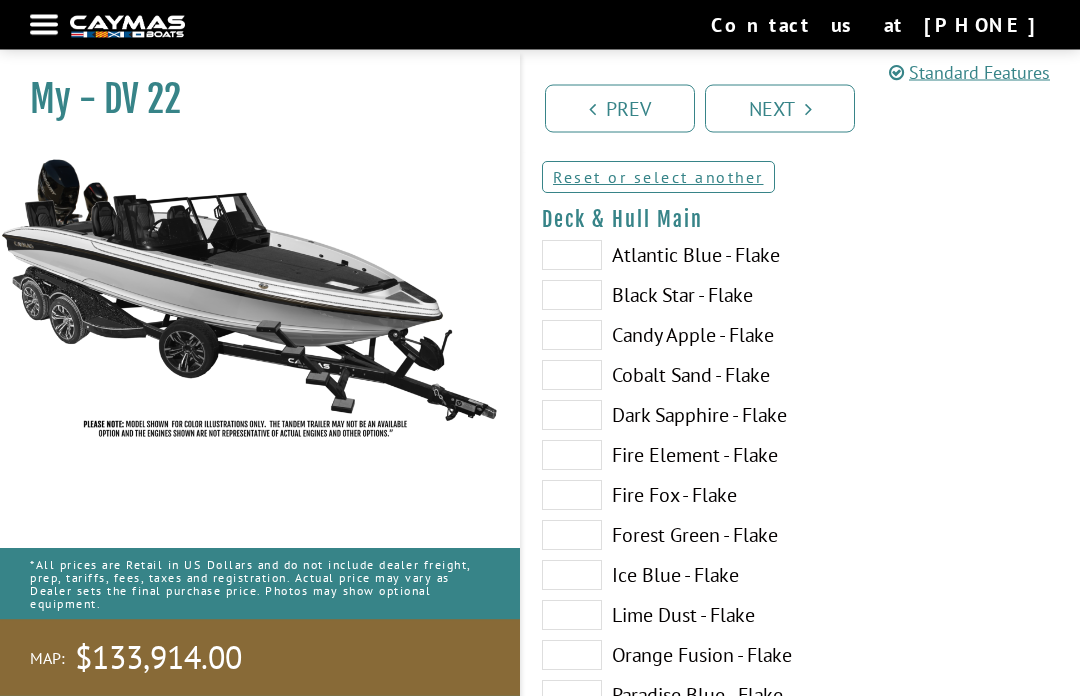 scroll, scrollTop: 173, scrollLeft: 0, axis: vertical 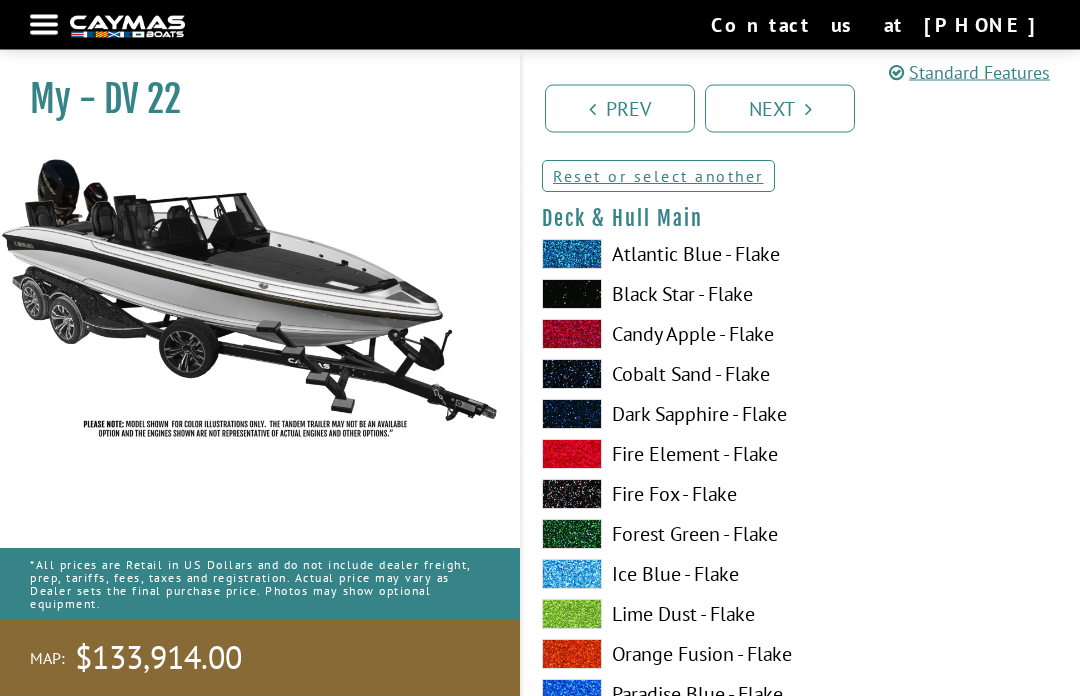click at bounding box center [572, 255] 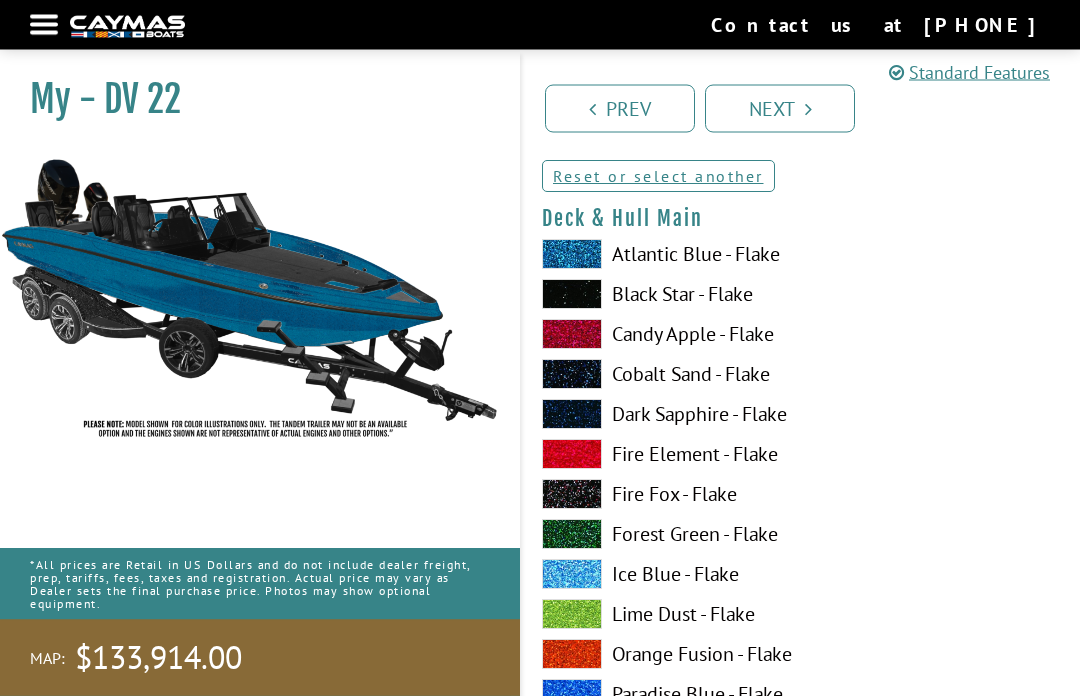 scroll, scrollTop: 174, scrollLeft: 0, axis: vertical 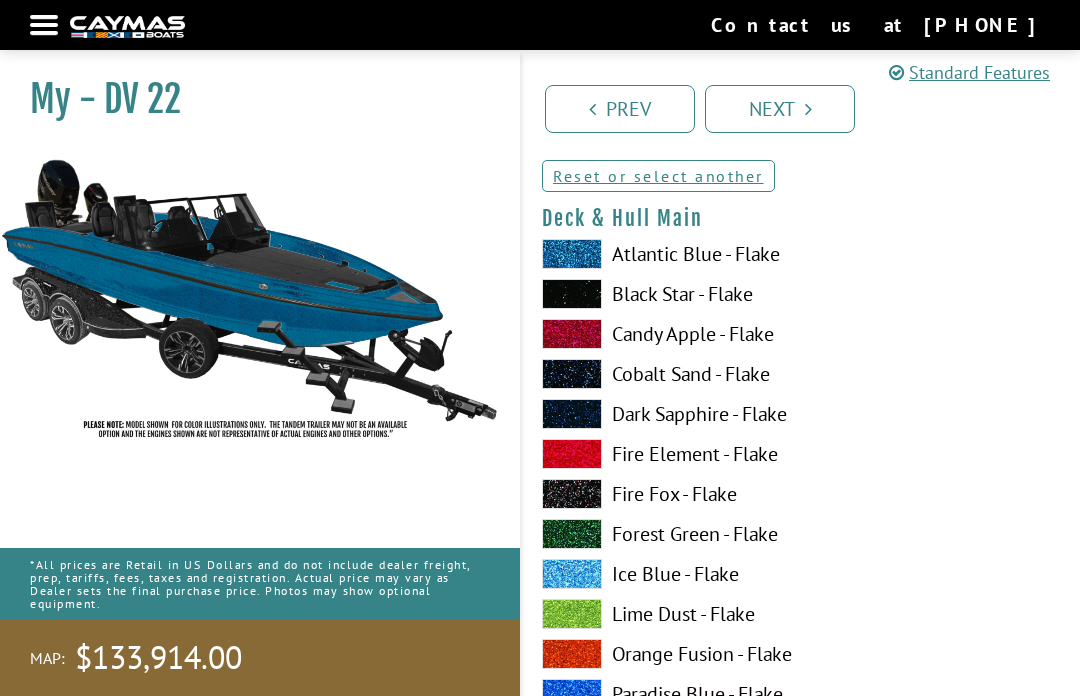 click at bounding box center [940, 819] 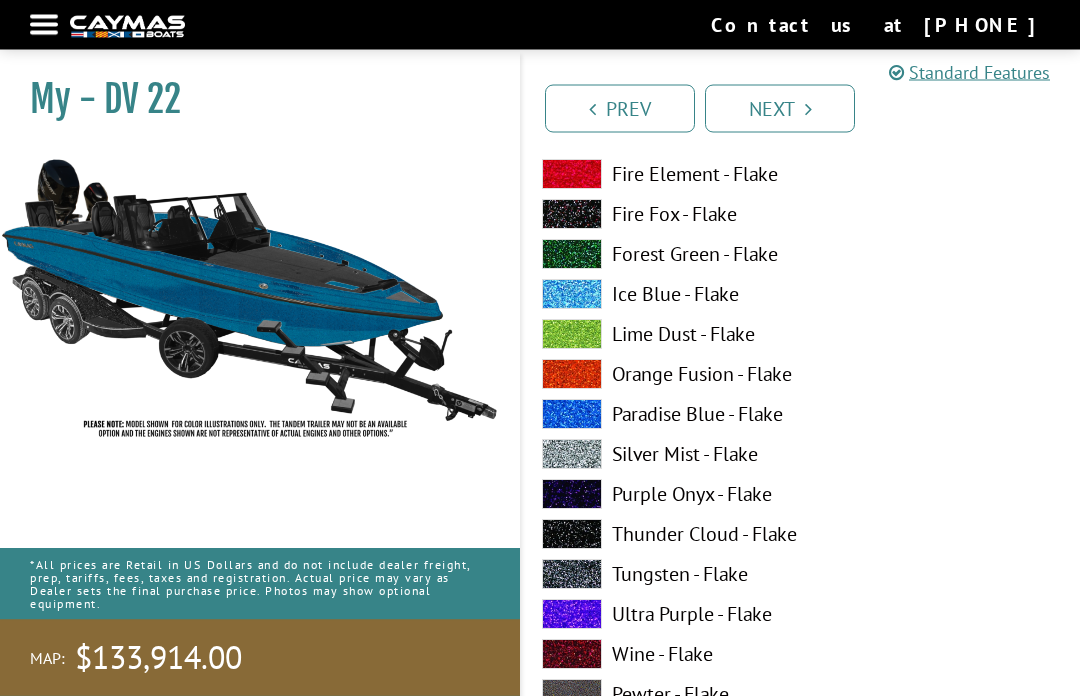 scroll, scrollTop: 454, scrollLeft: 0, axis: vertical 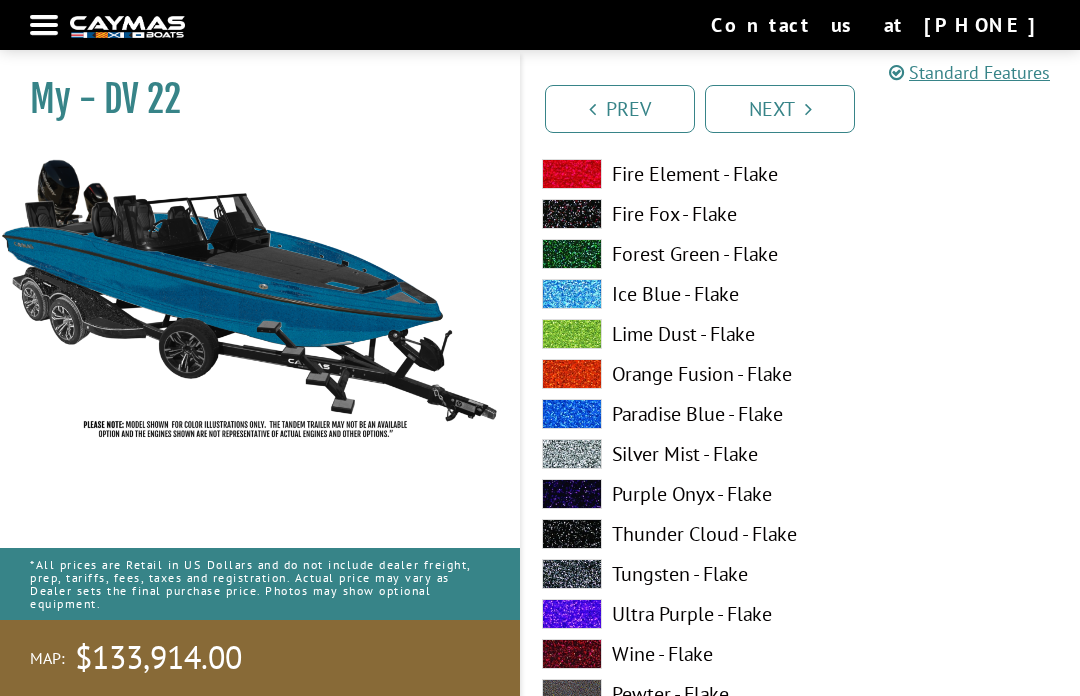 click at bounding box center (572, 454) 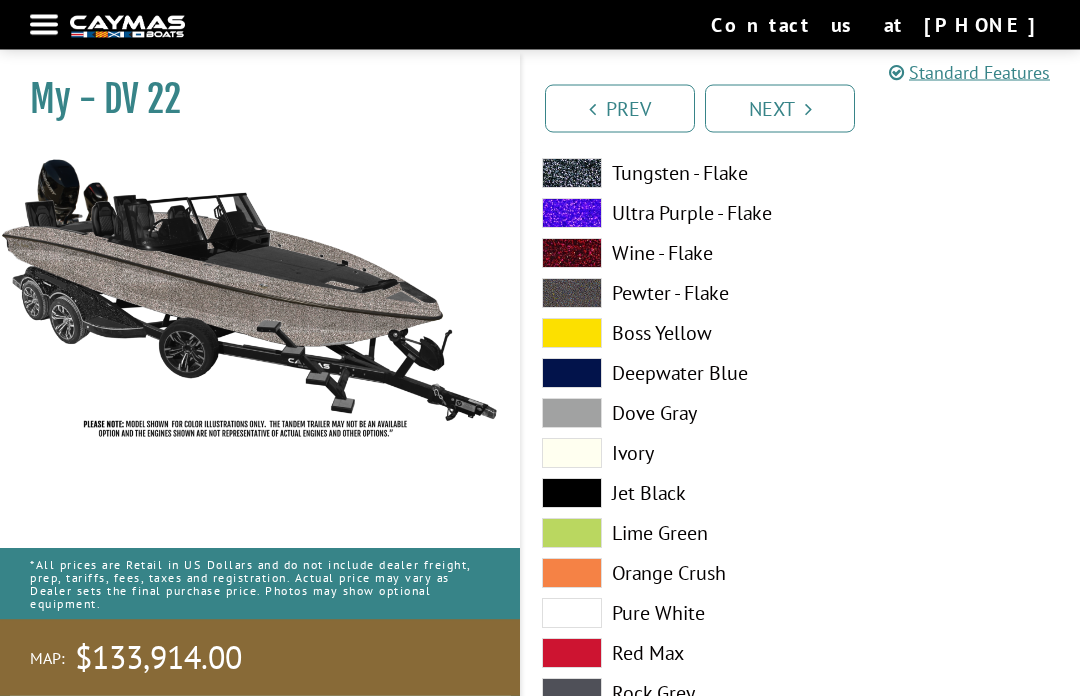 scroll, scrollTop: 855, scrollLeft: 0, axis: vertical 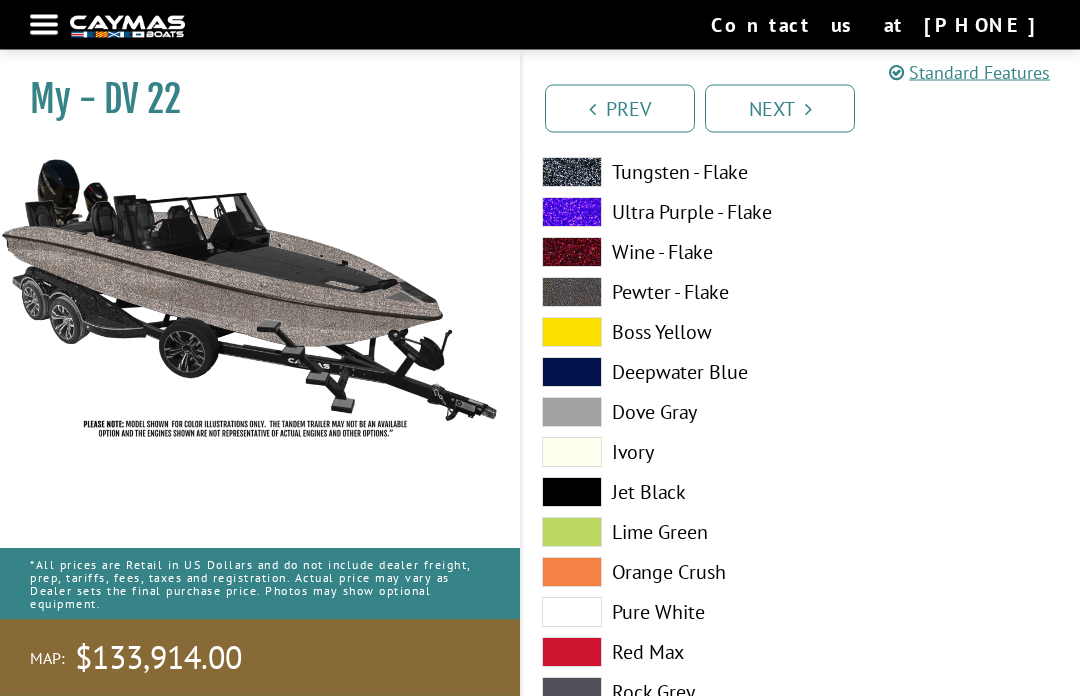 click at bounding box center (572, 453) 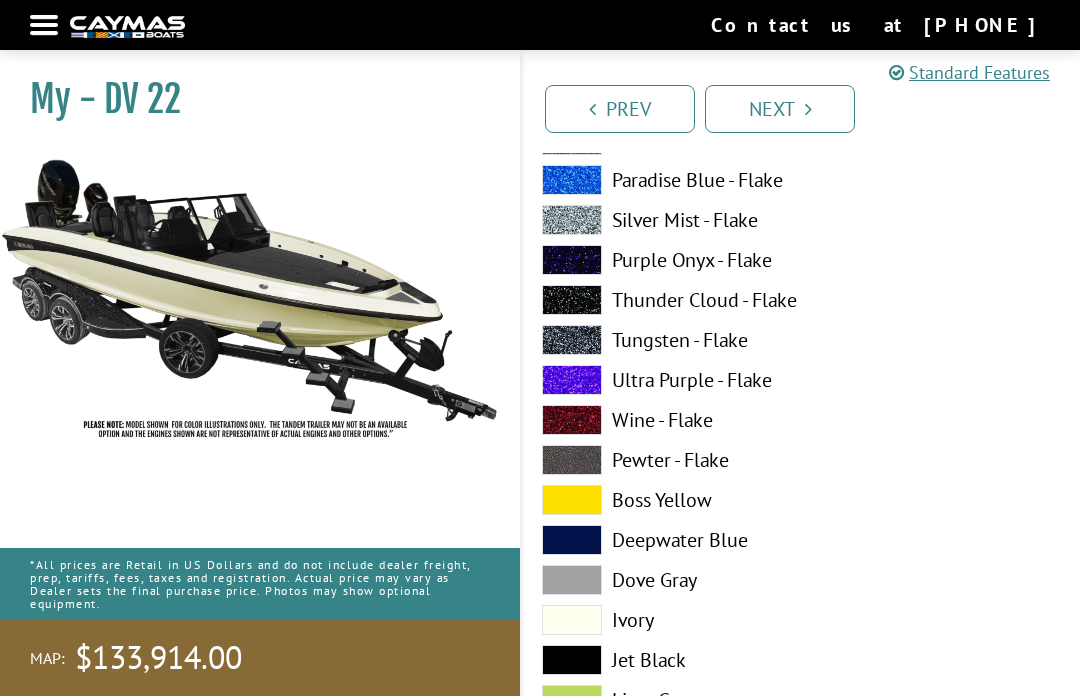 scroll, scrollTop: 687, scrollLeft: 0, axis: vertical 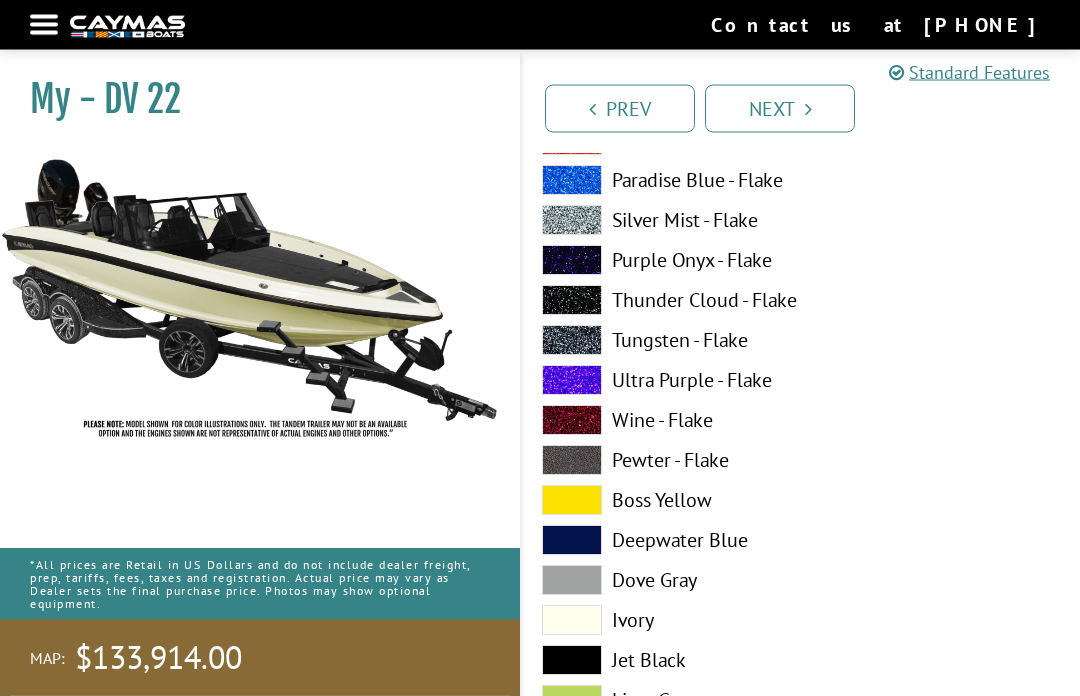 click at bounding box center (572, 341) 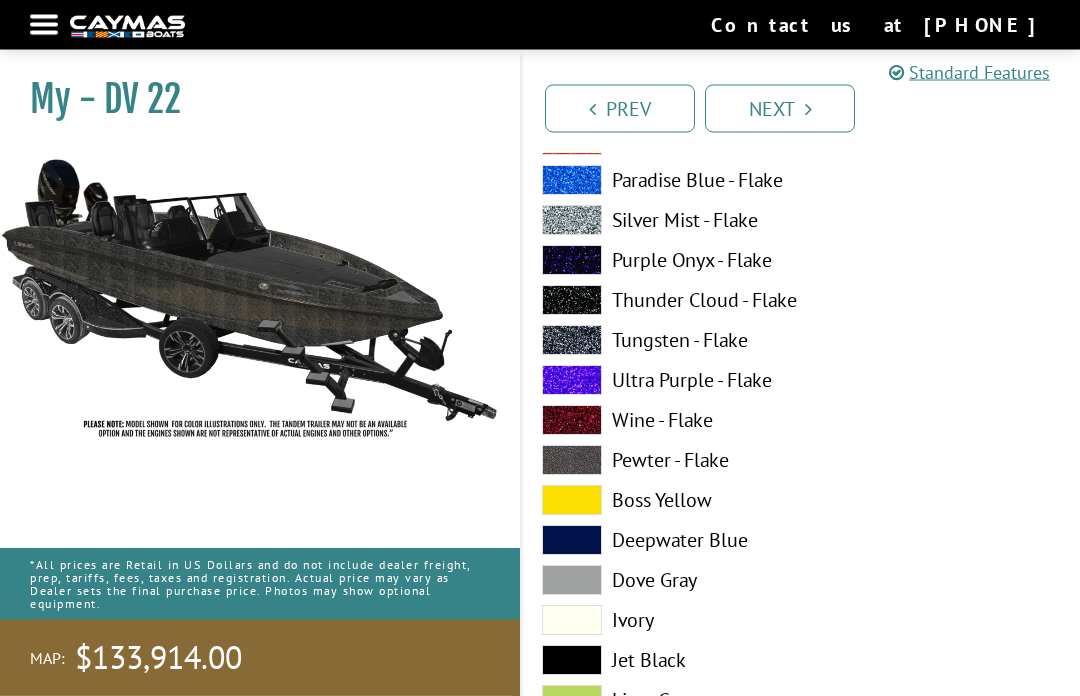 scroll, scrollTop: 688, scrollLeft: 0, axis: vertical 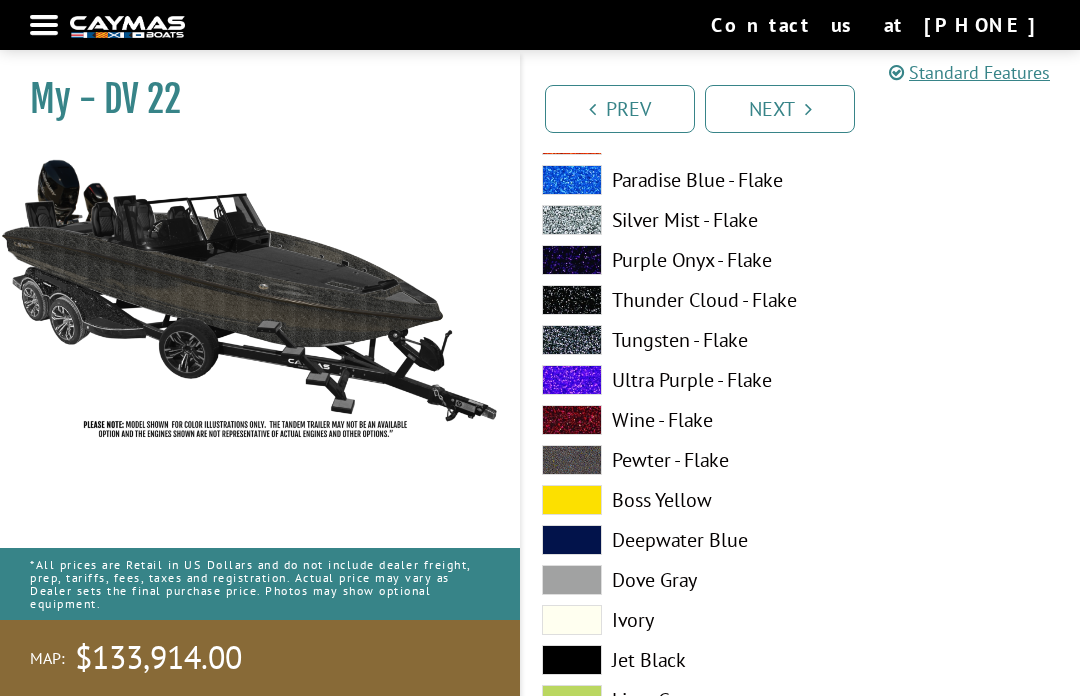 click at bounding box center (572, 220) 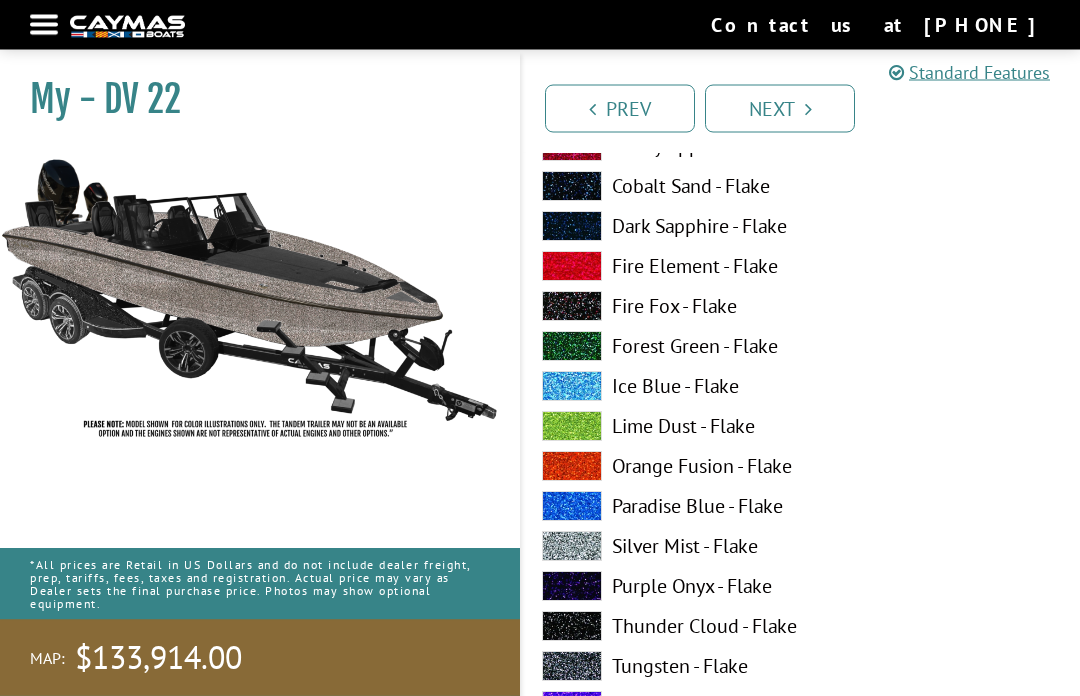 scroll, scrollTop: 365, scrollLeft: 0, axis: vertical 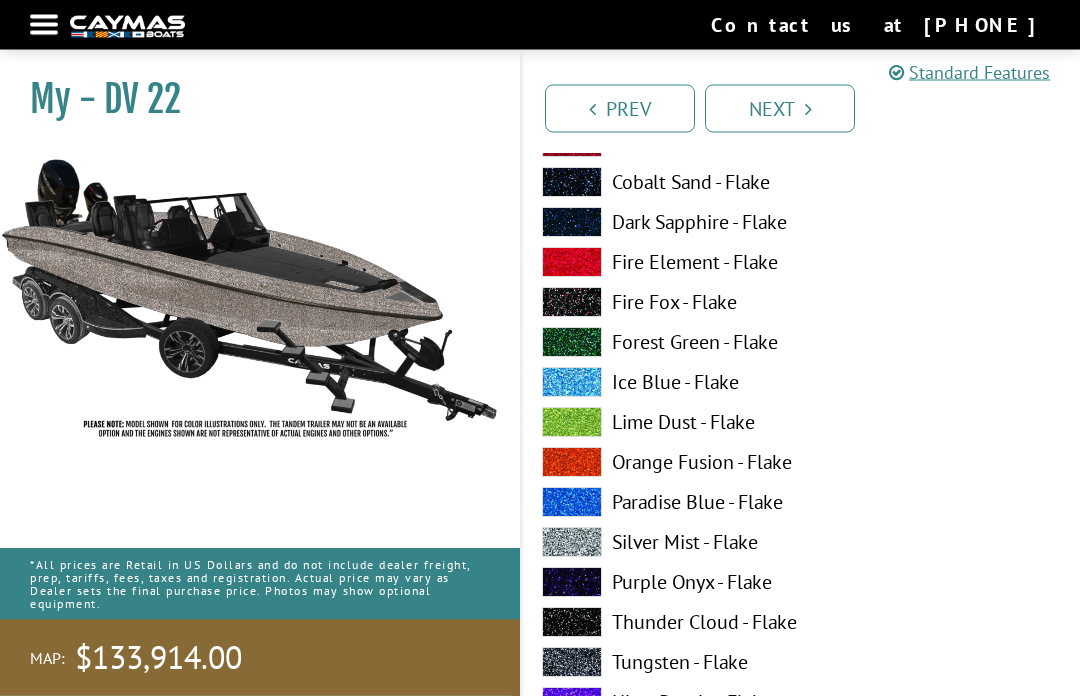 click at bounding box center [572, 503] 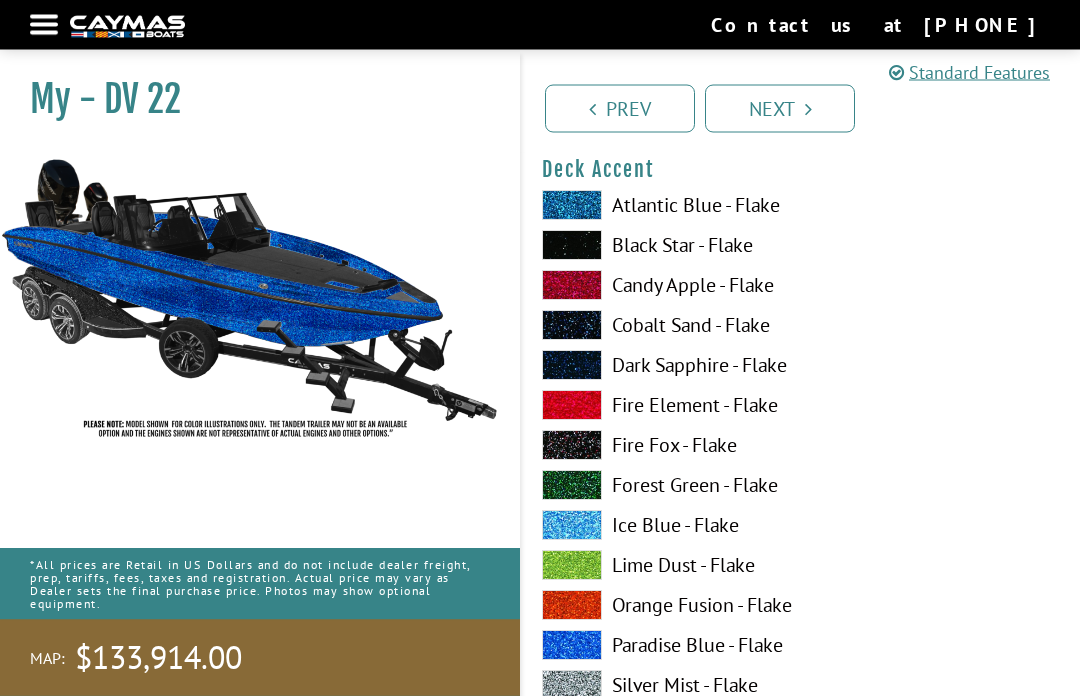scroll, scrollTop: 1460, scrollLeft: 0, axis: vertical 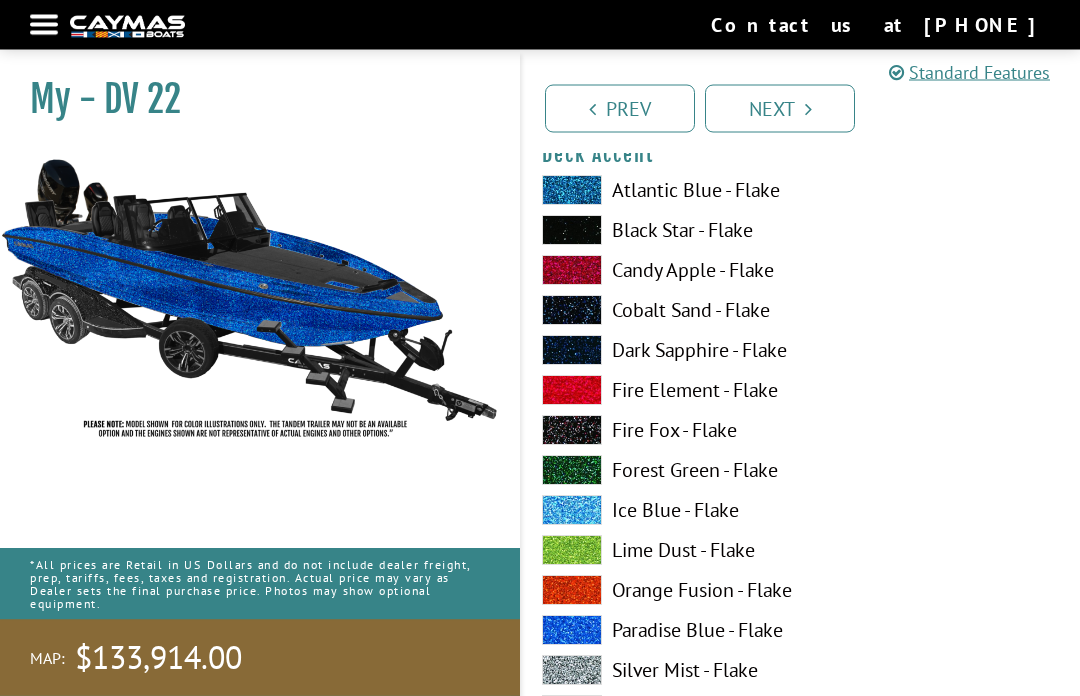 click at bounding box center (572, 351) 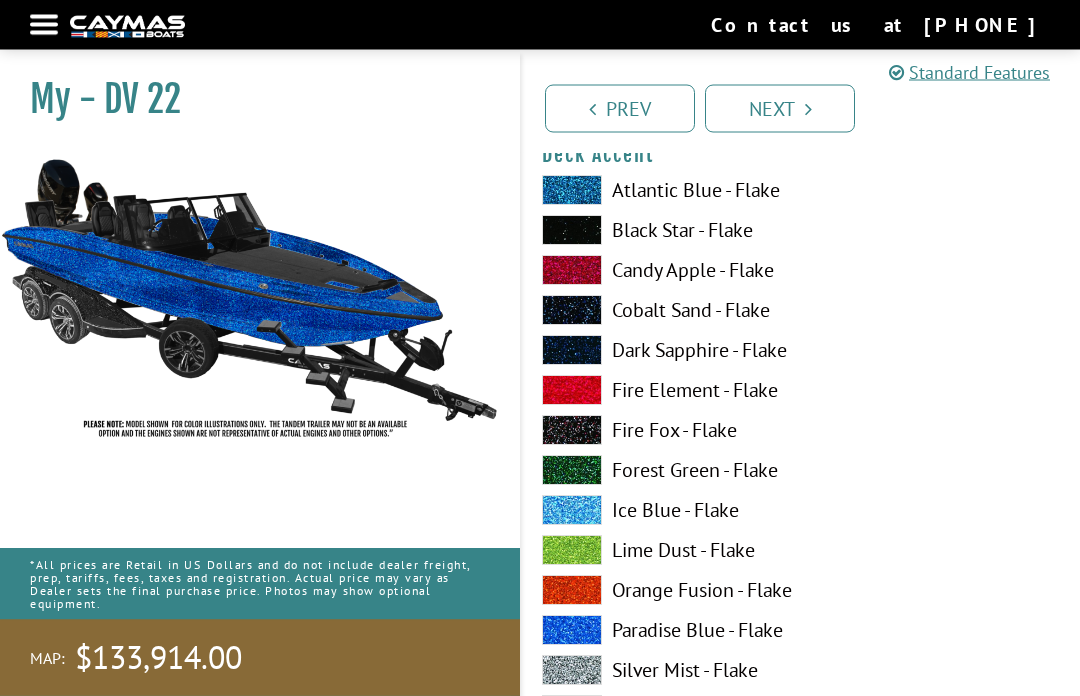 scroll, scrollTop: 1461, scrollLeft: 0, axis: vertical 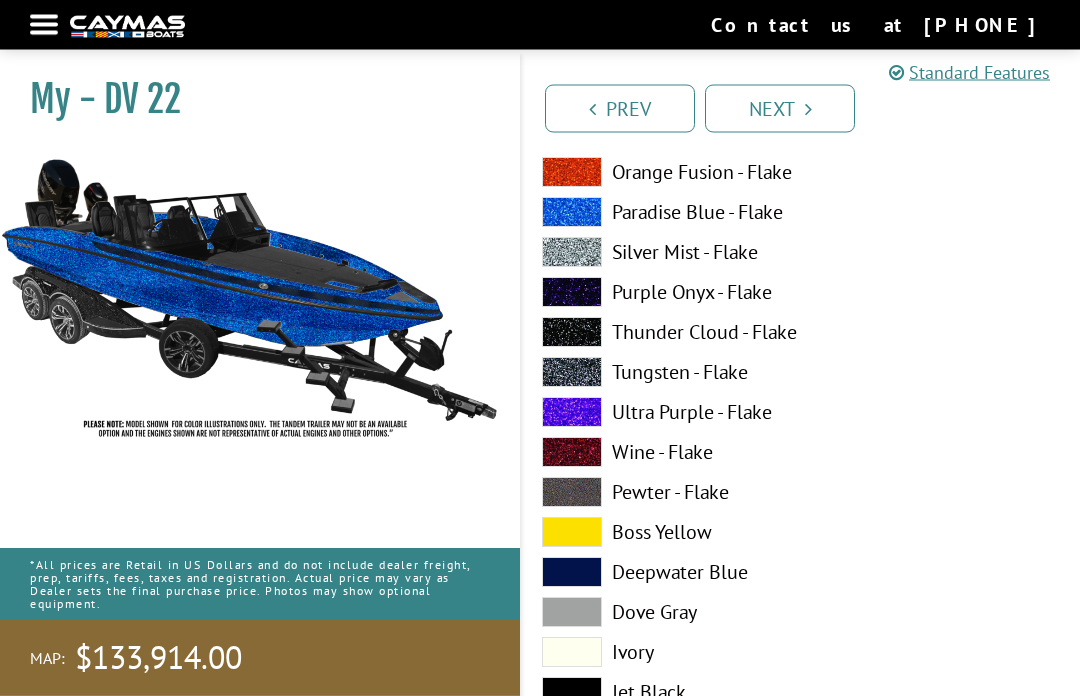 click at bounding box center [572, 253] 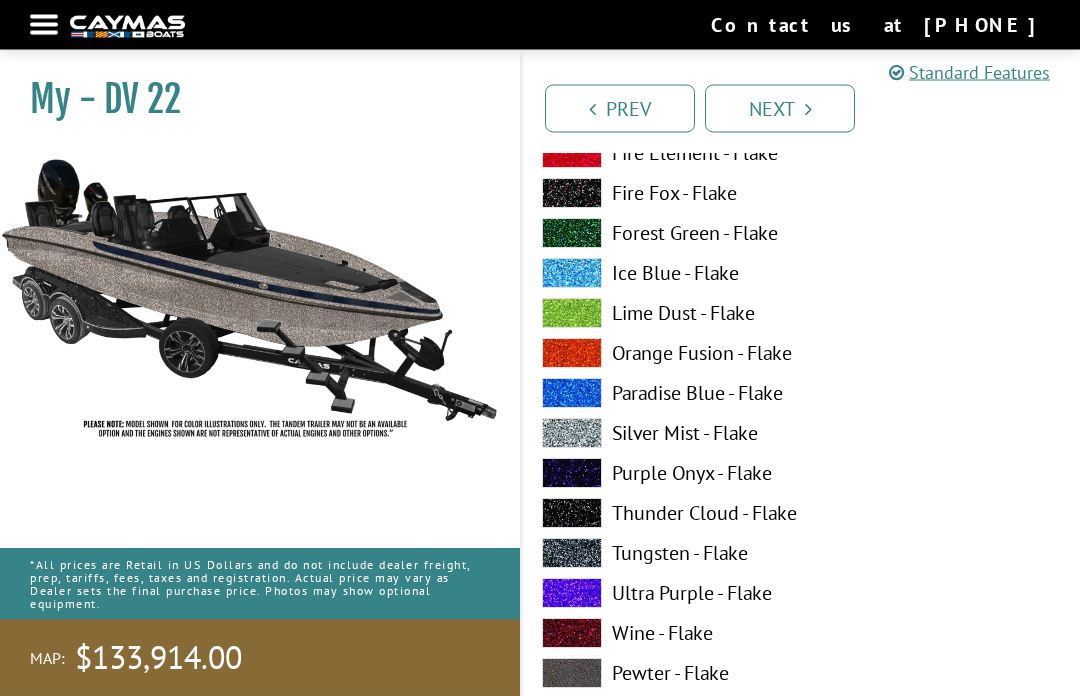 scroll, scrollTop: 1698, scrollLeft: 0, axis: vertical 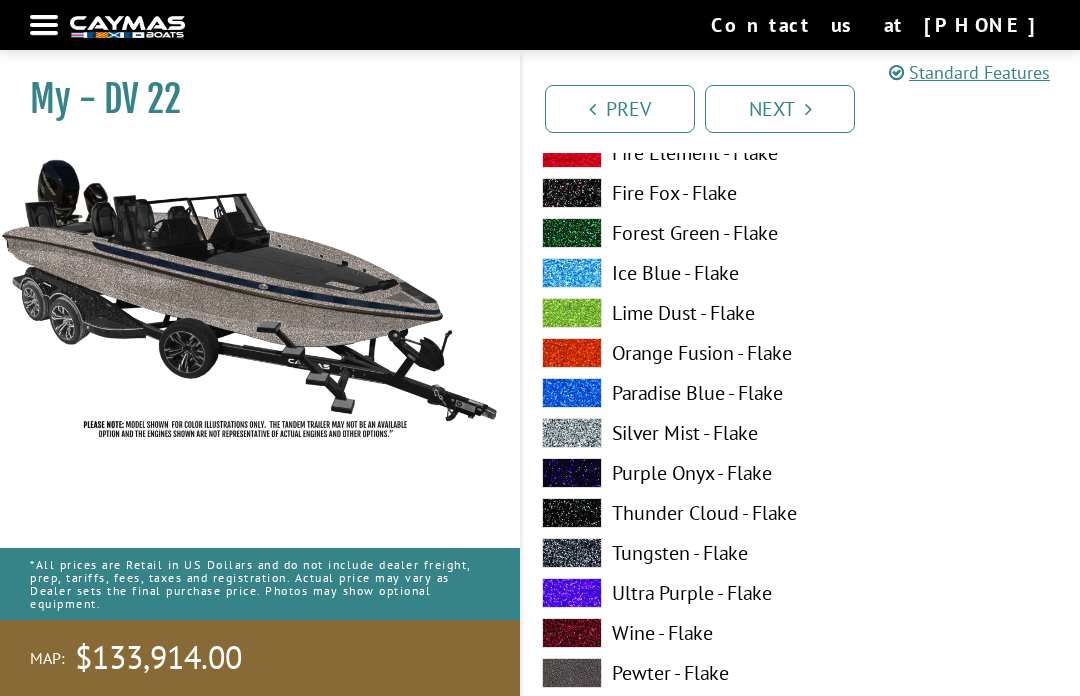 click at bounding box center (572, 473) 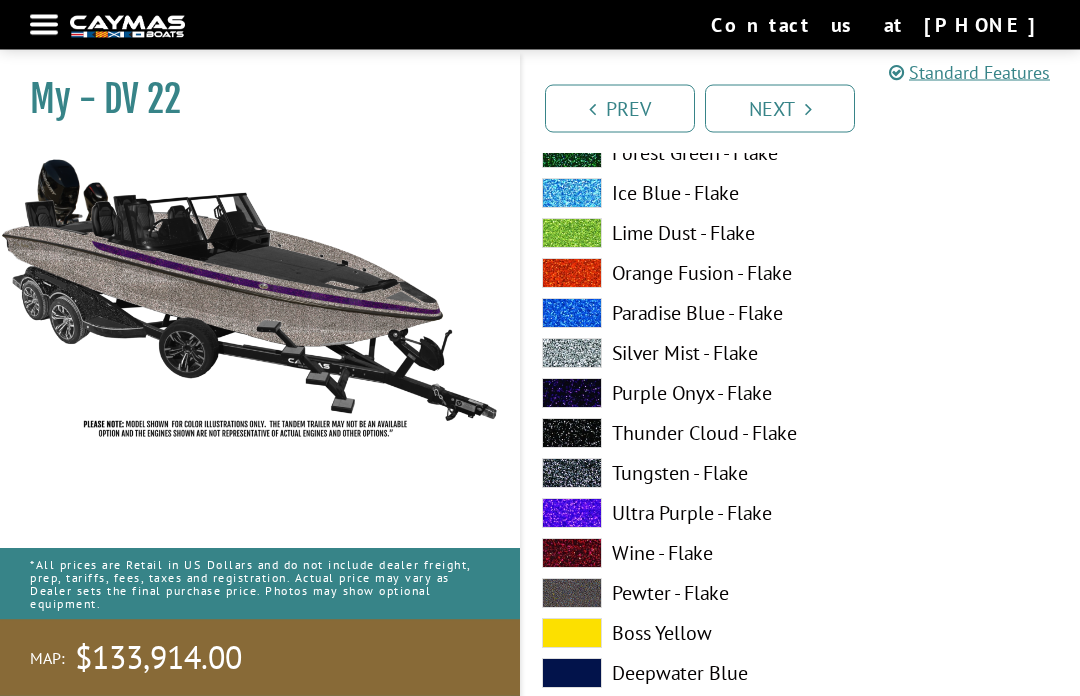 scroll, scrollTop: 1778, scrollLeft: 0, axis: vertical 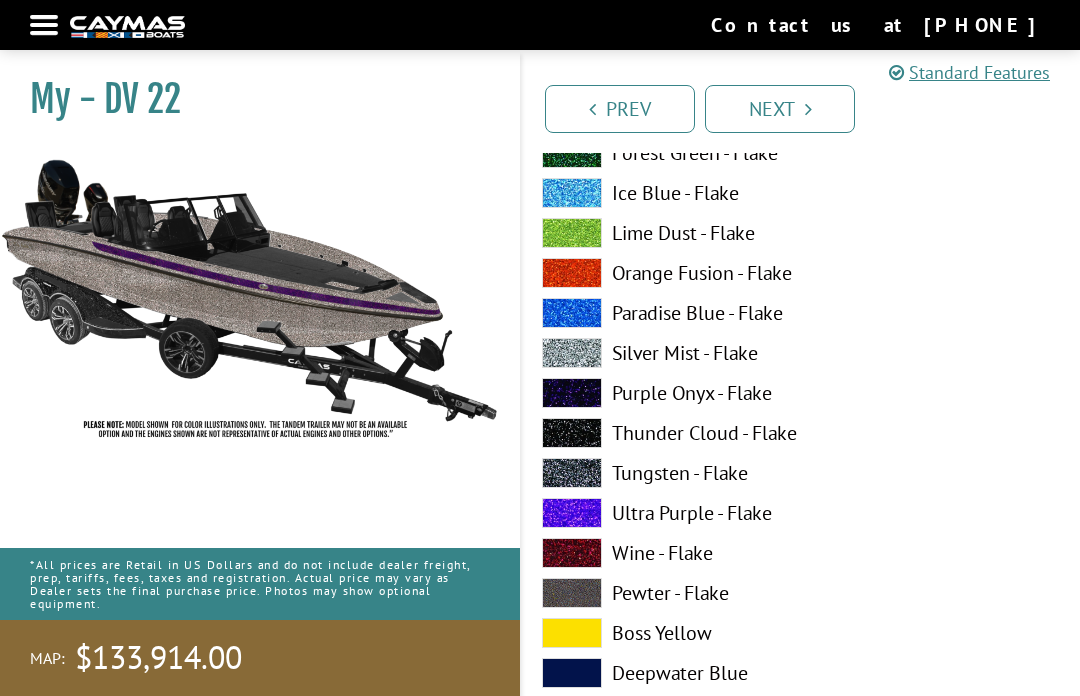 click at bounding box center (572, 513) 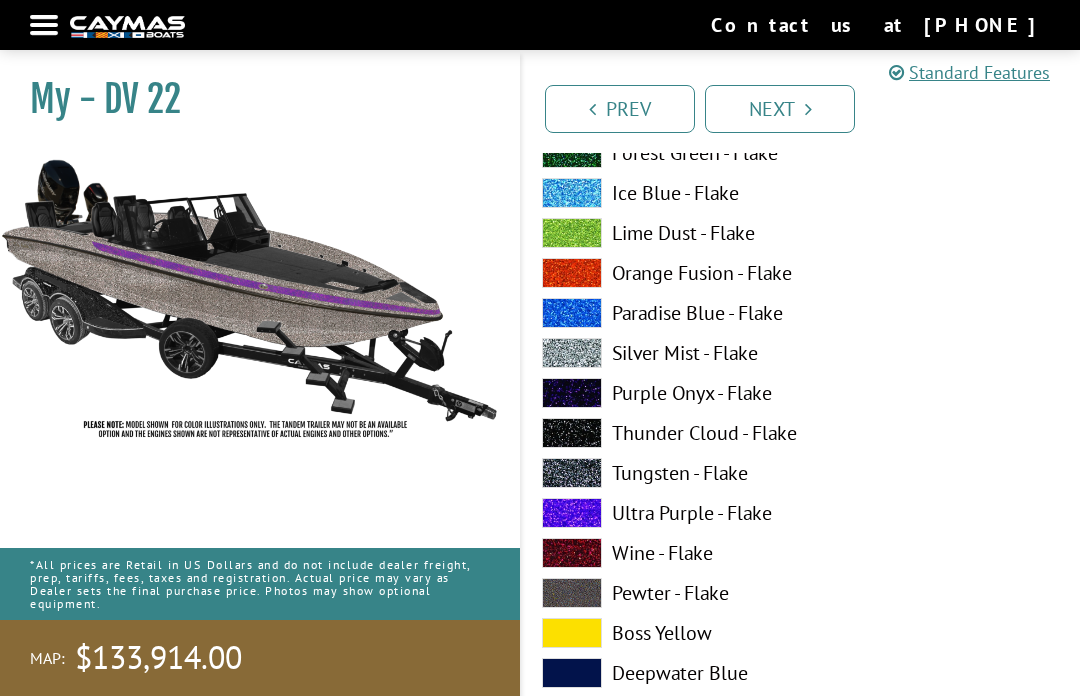 click at bounding box center (572, 393) 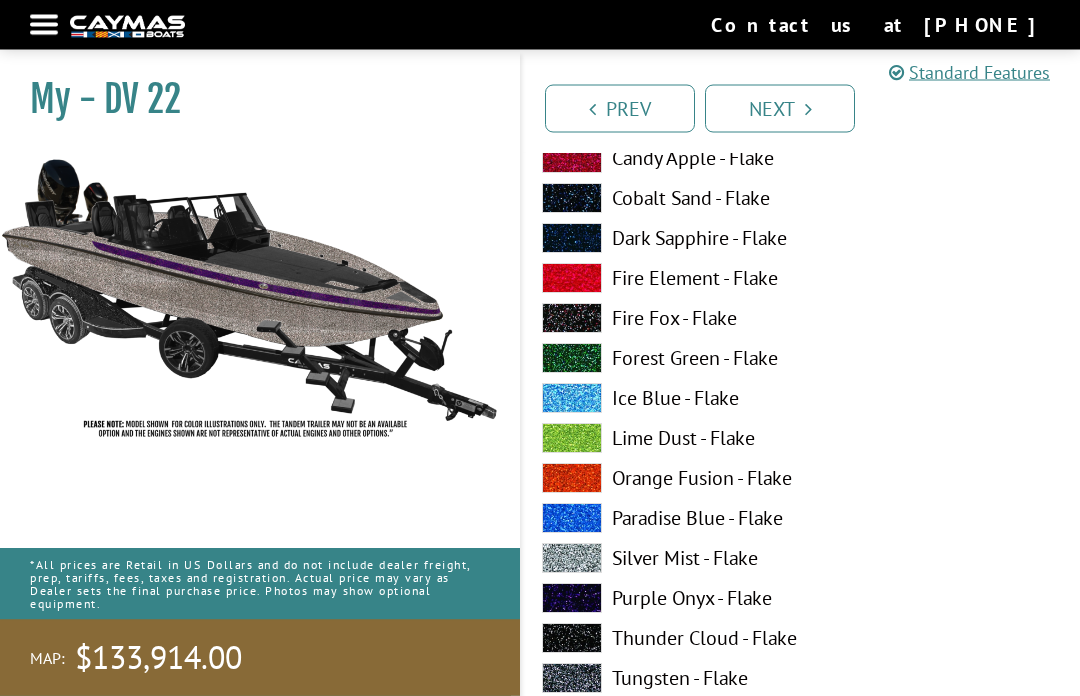 scroll, scrollTop: 2796, scrollLeft: 0, axis: vertical 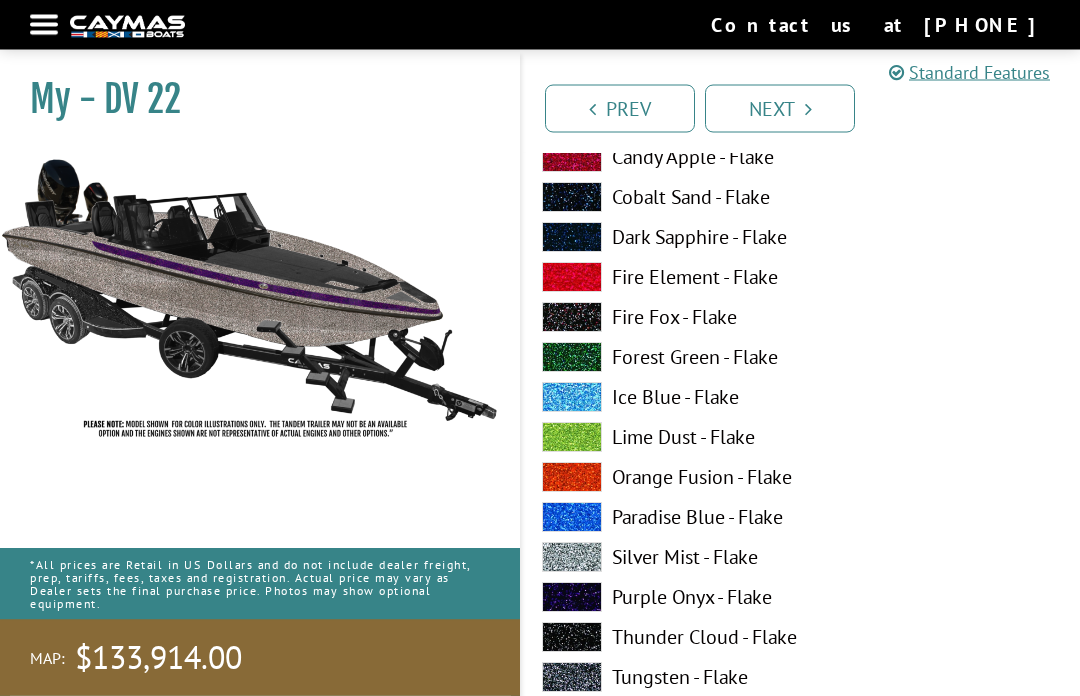 click at bounding box center [572, 678] 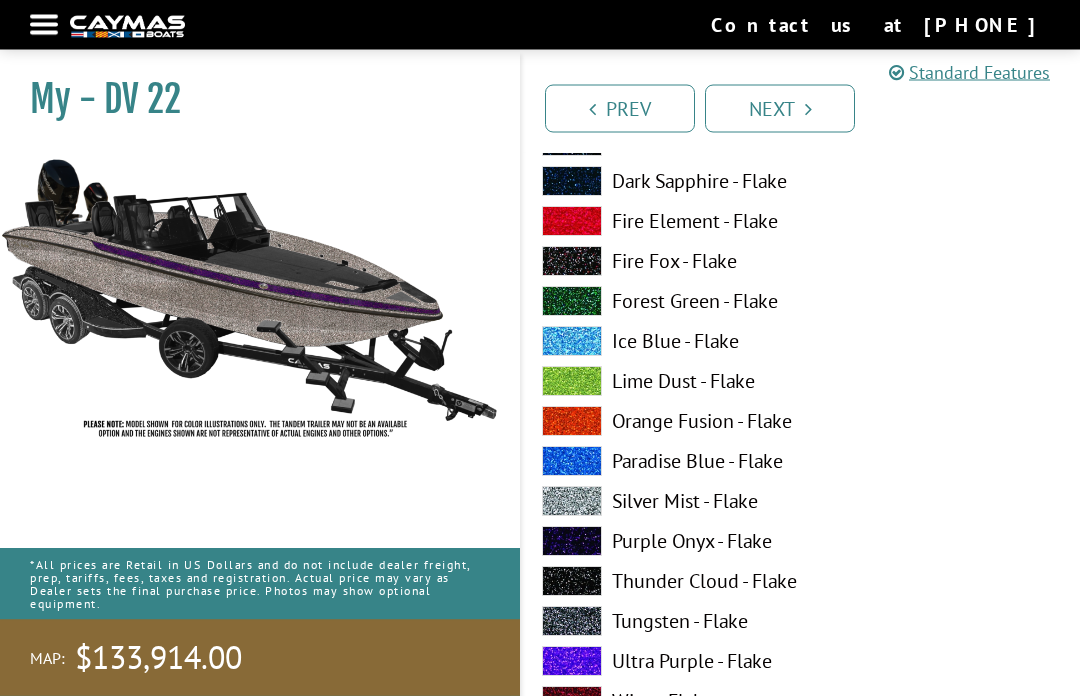 scroll, scrollTop: 3676, scrollLeft: 0, axis: vertical 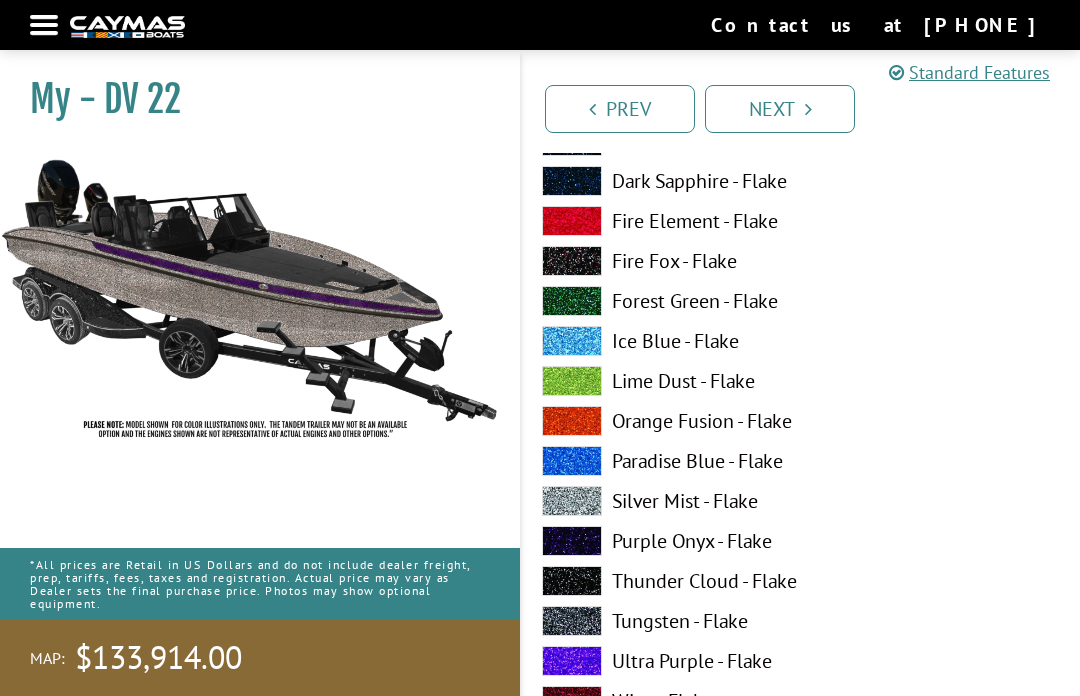 click at bounding box center [572, 621] 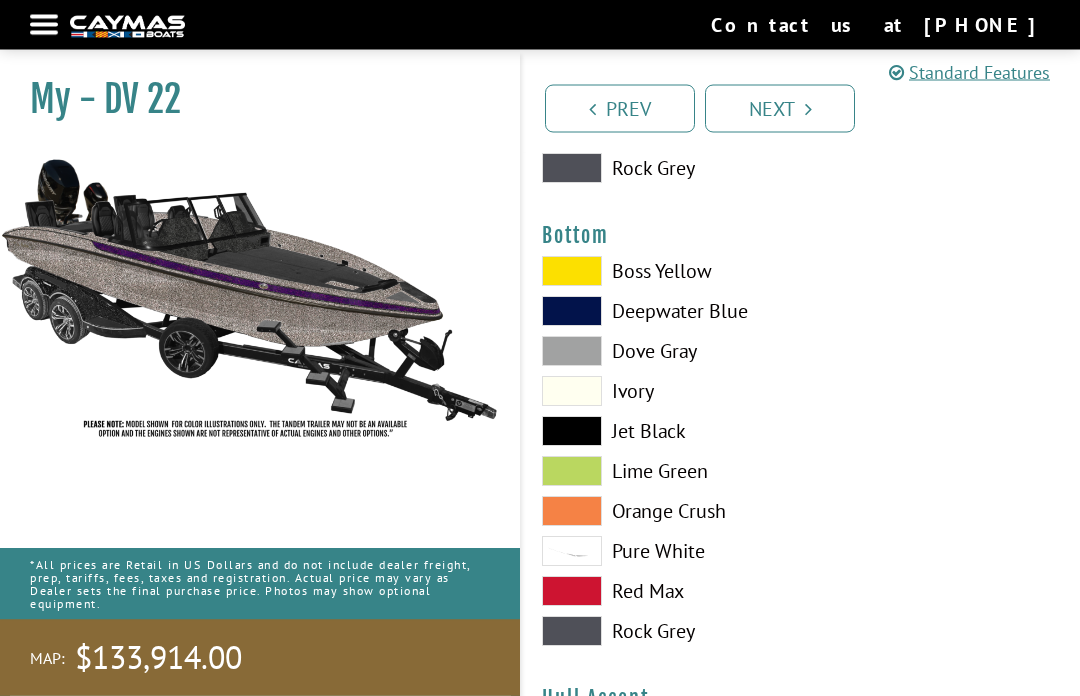 scroll, scrollTop: 4649, scrollLeft: 0, axis: vertical 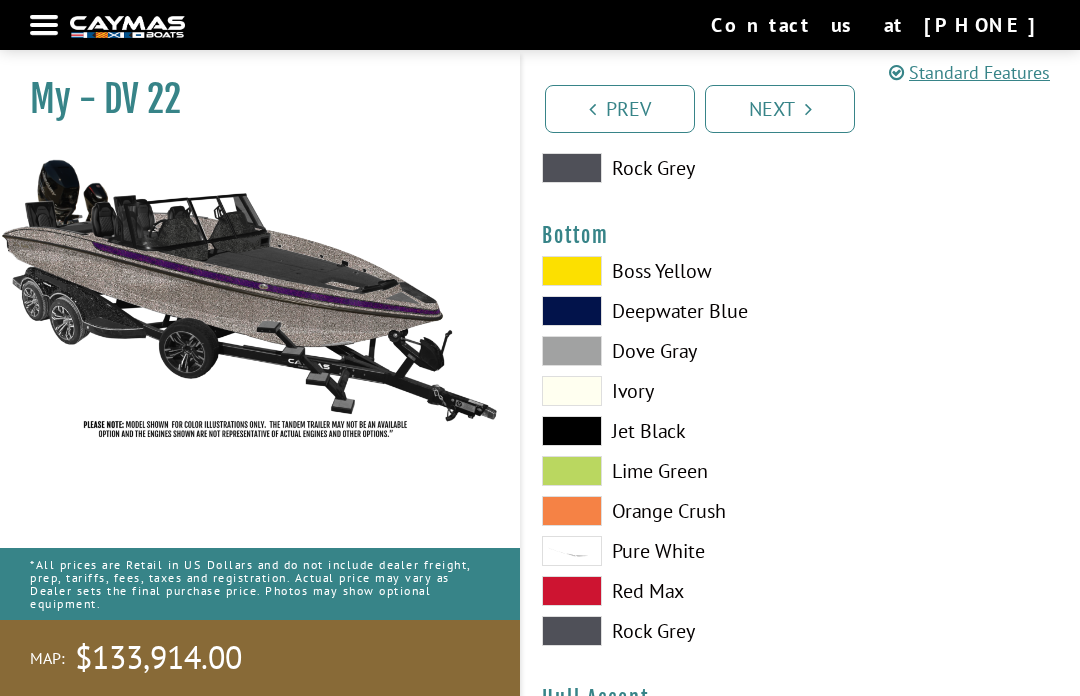 click at bounding box center [572, 311] 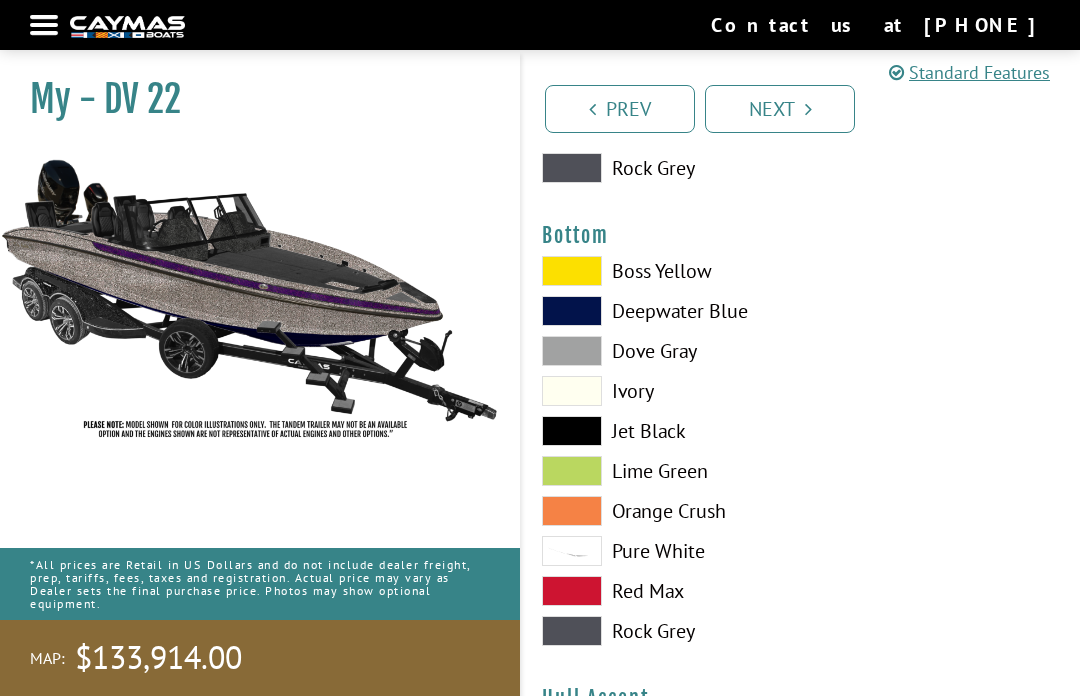 click at bounding box center [572, 431] 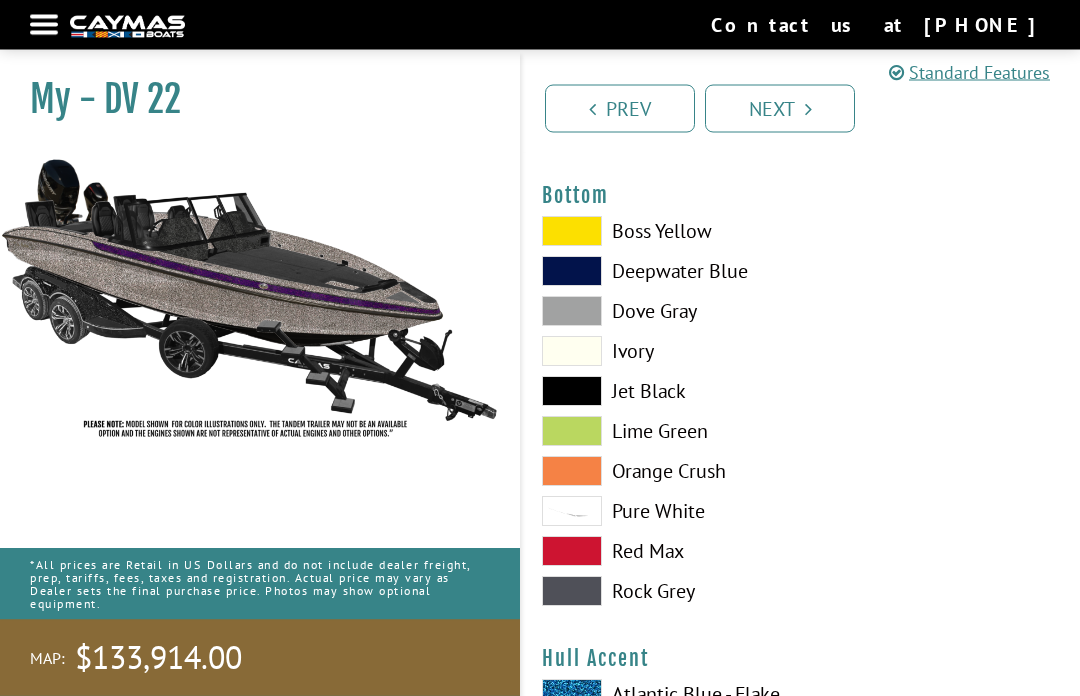 scroll, scrollTop: 4689, scrollLeft: 0, axis: vertical 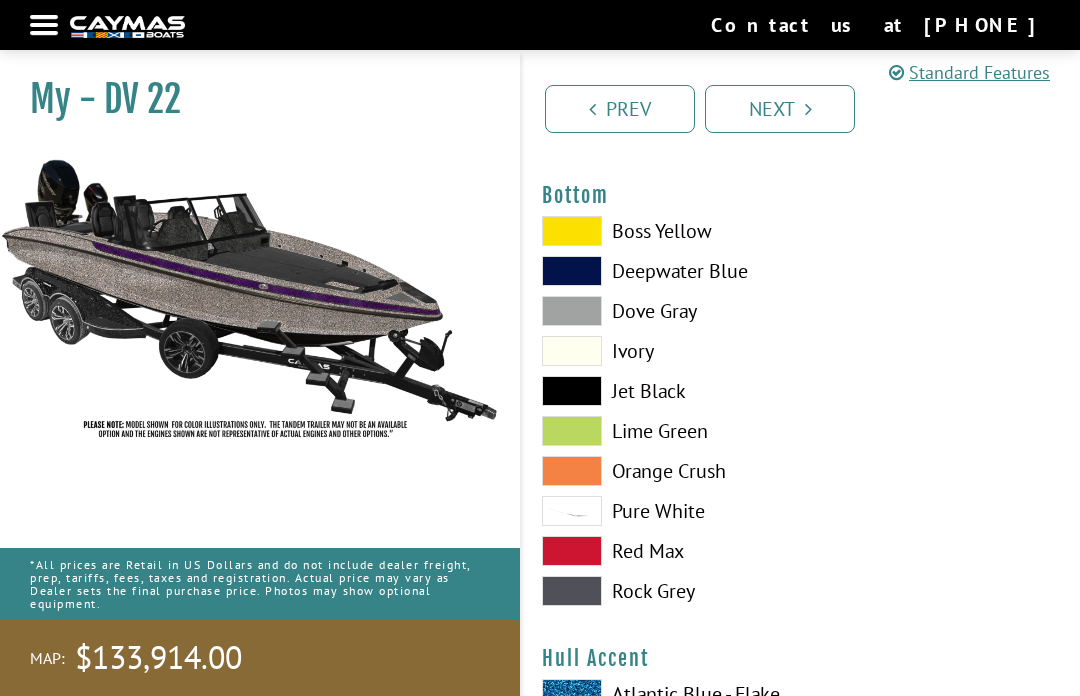 click at bounding box center (572, 591) 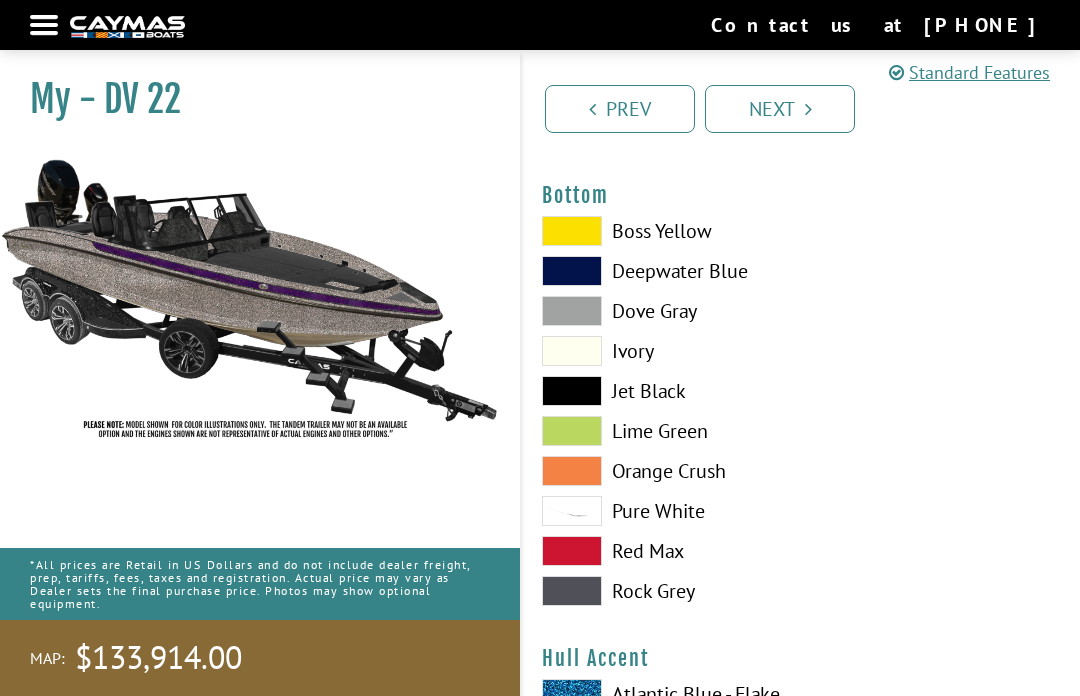 click at bounding box center (572, 271) 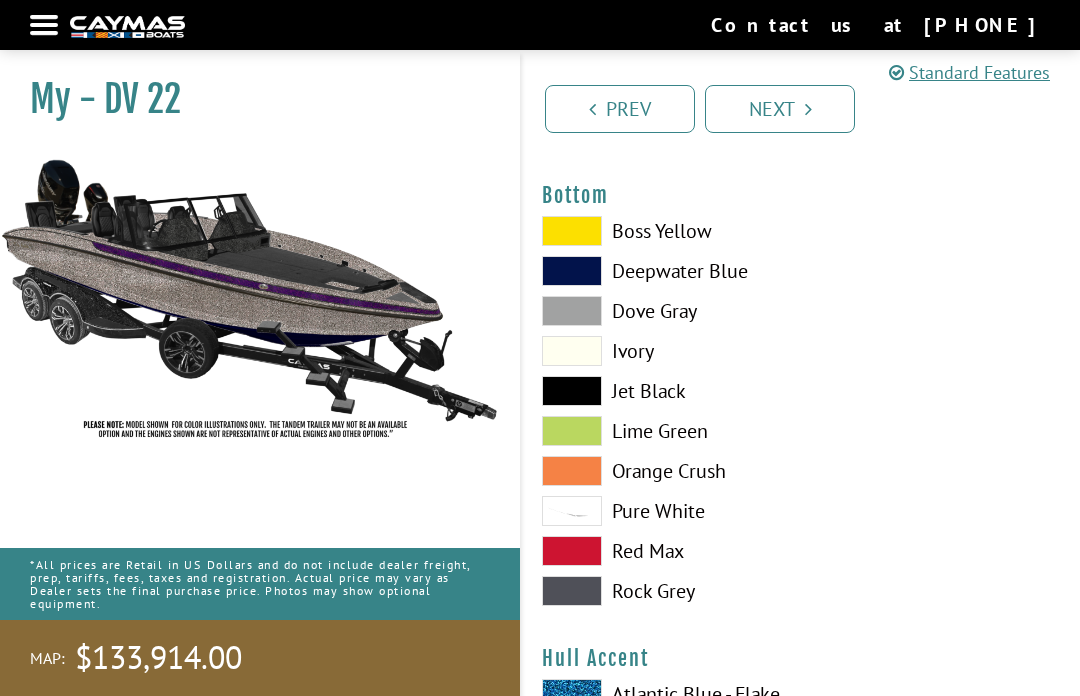 click at bounding box center [572, 391] 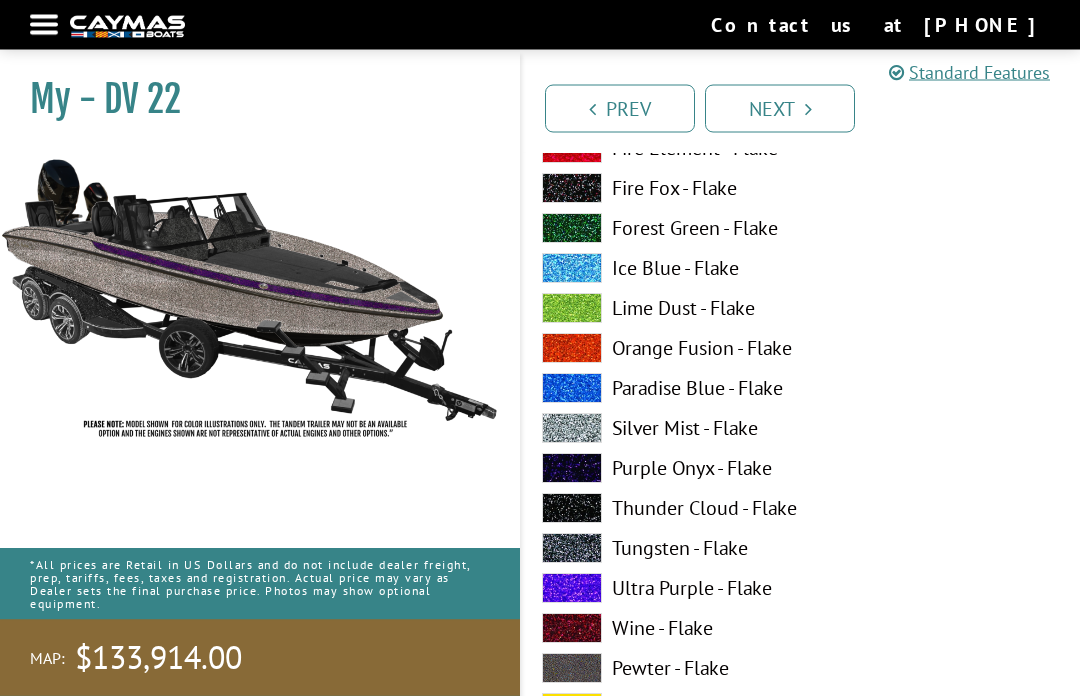 scroll, scrollTop: 5435, scrollLeft: 0, axis: vertical 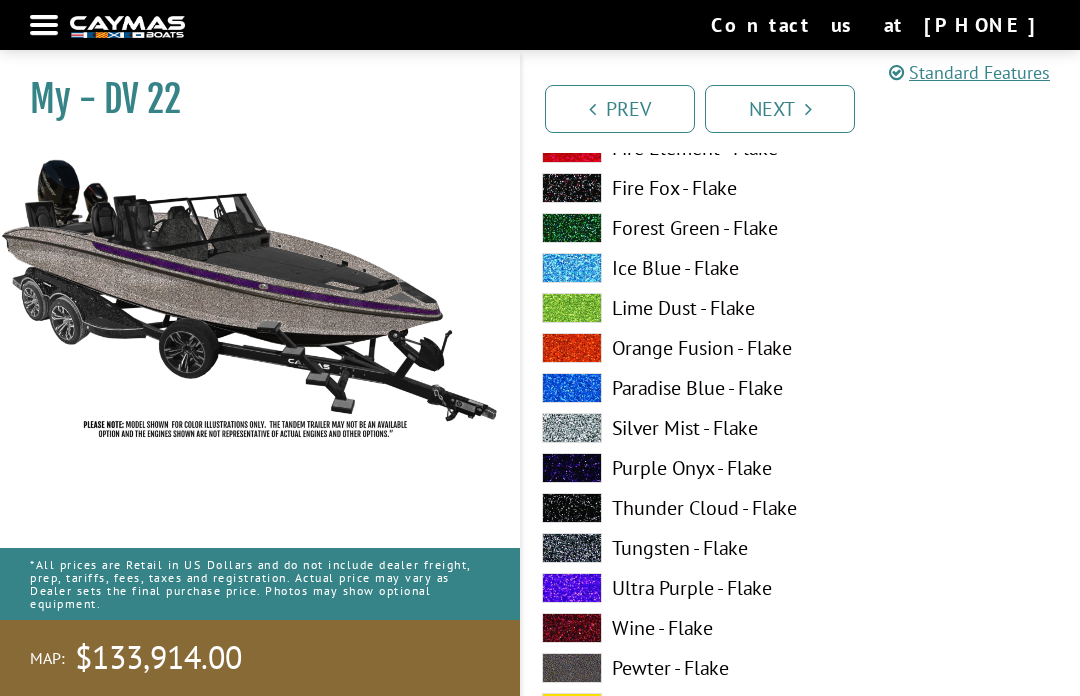 click at bounding box center (572, 548) 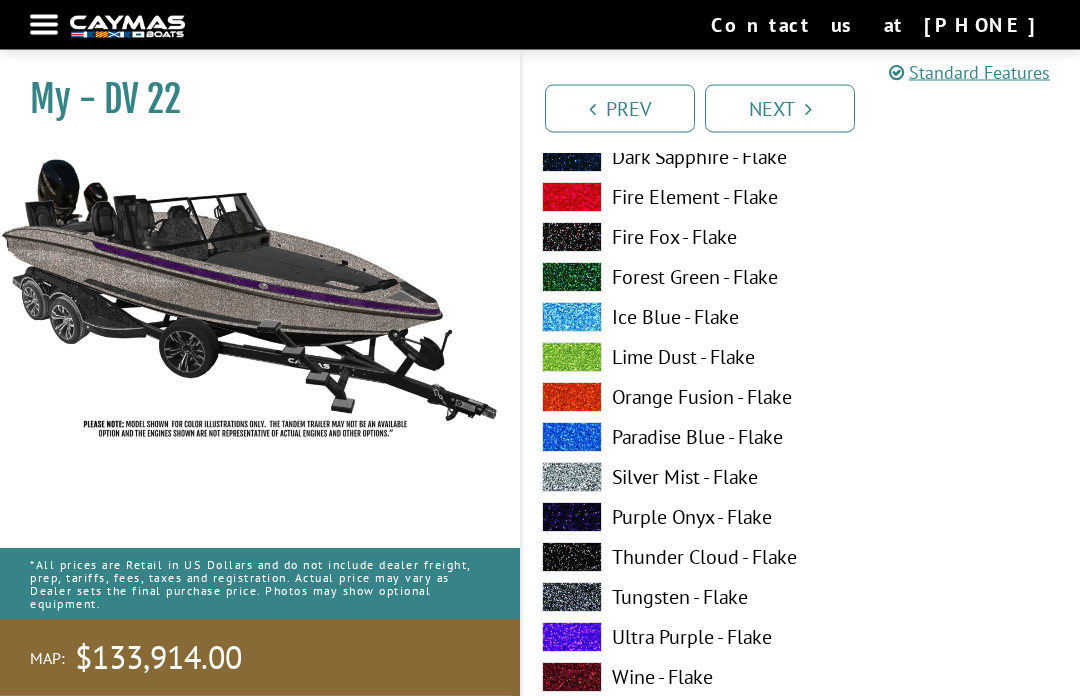 scroll, scrollTop: 6609, scrollLeft: 0, axis: vertical 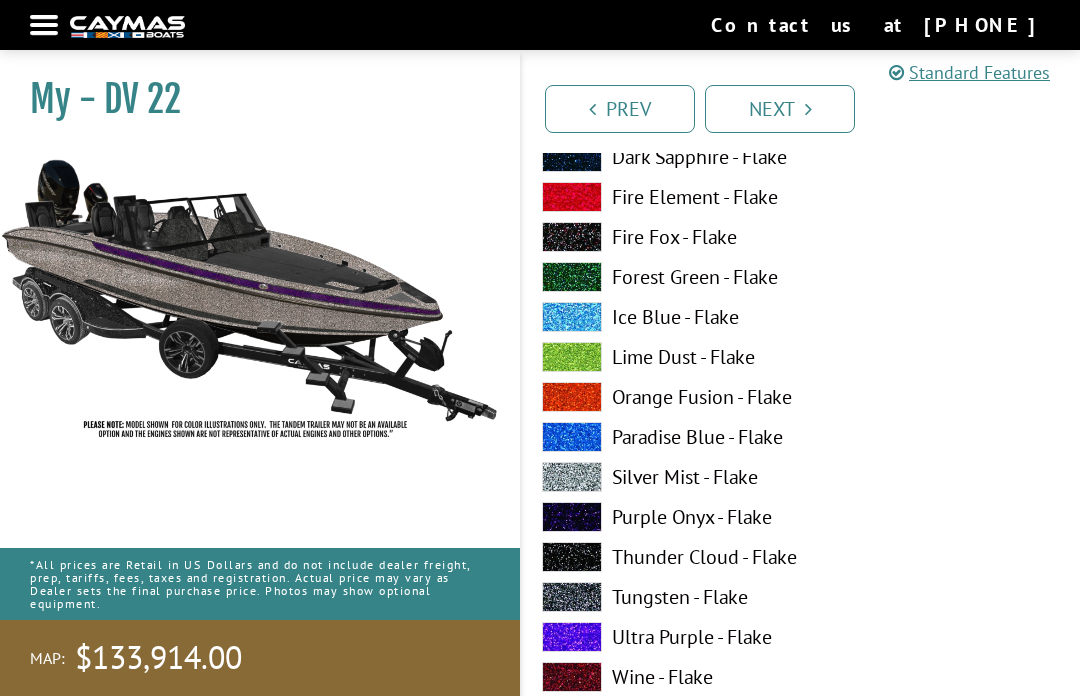 click at bounding box center (572, 637) 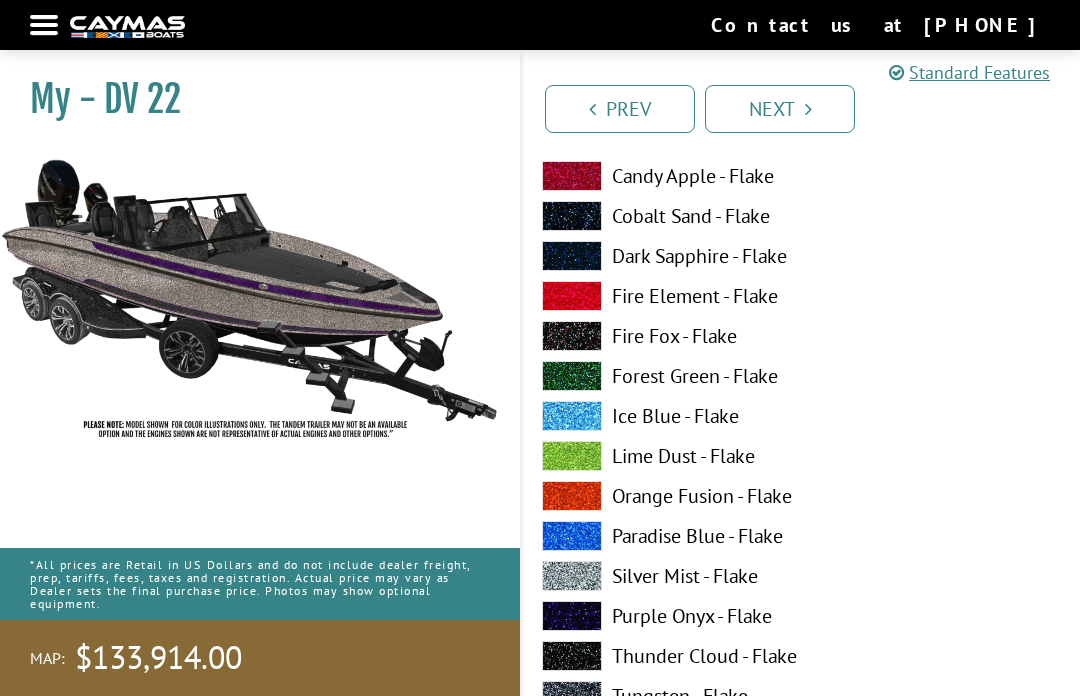 scroll, scrollTop: 7362, scrollLeft: 0, axis: vertical 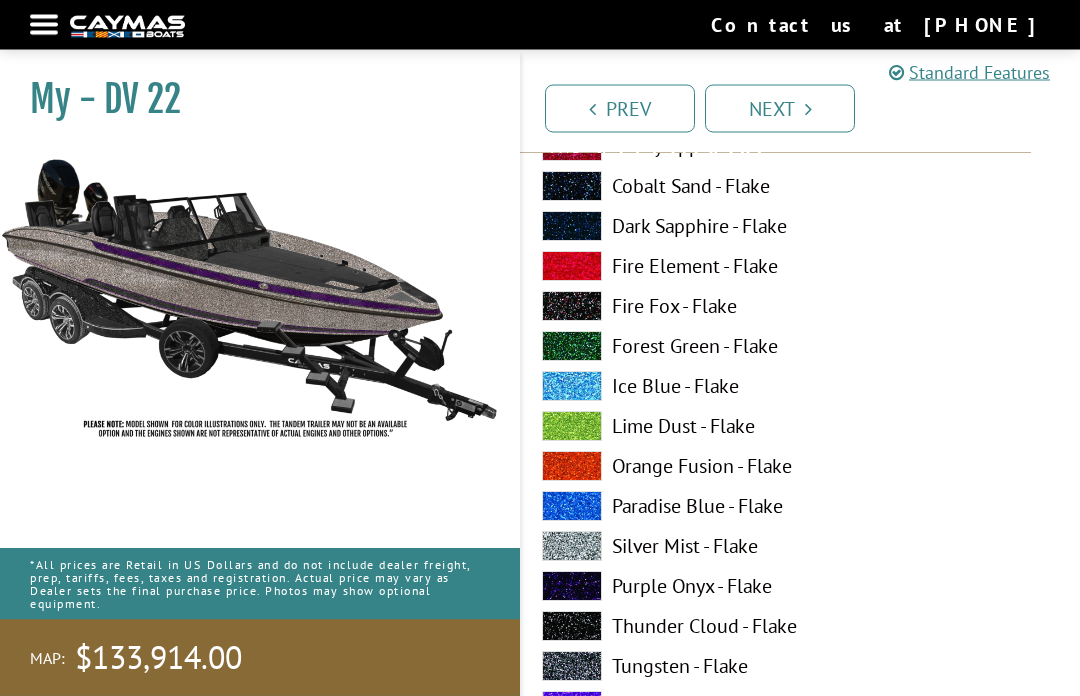 click at bounding box center [572, 667] 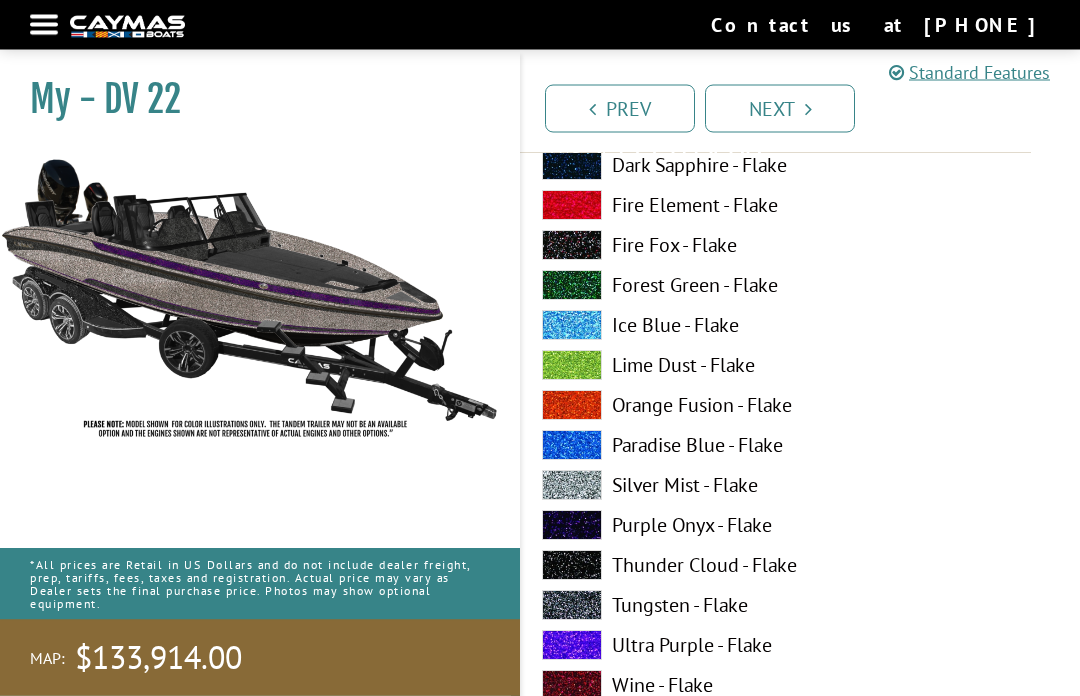 scroll, scrollTop: 8648, scrollLeft: 0, axis: vertical 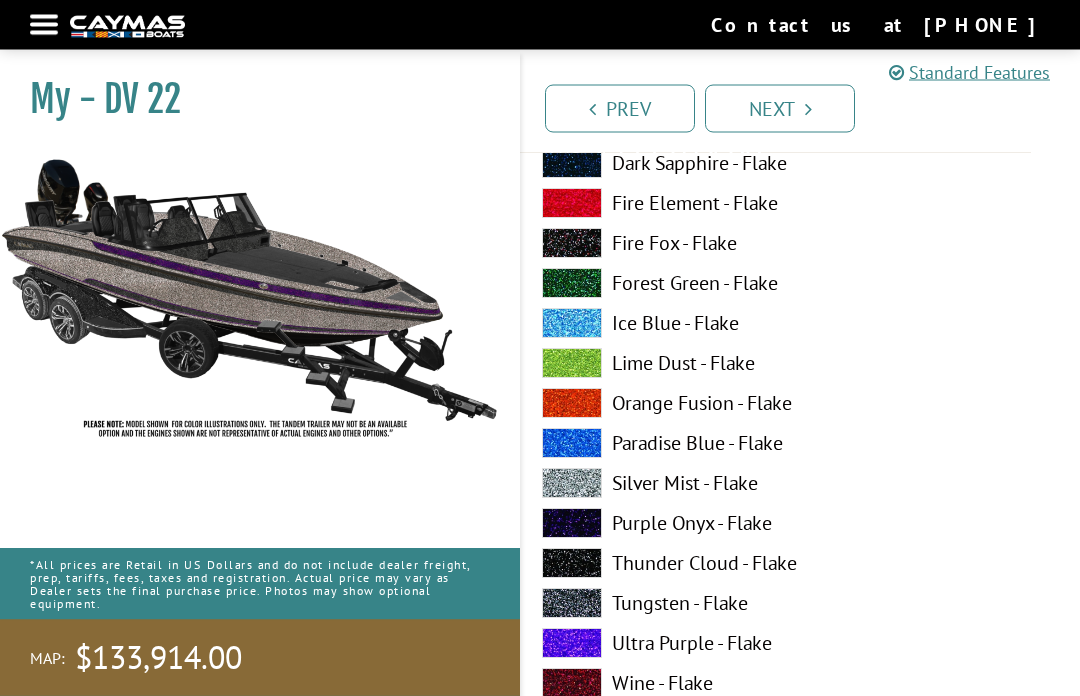 click at bounding box center (572, 524) 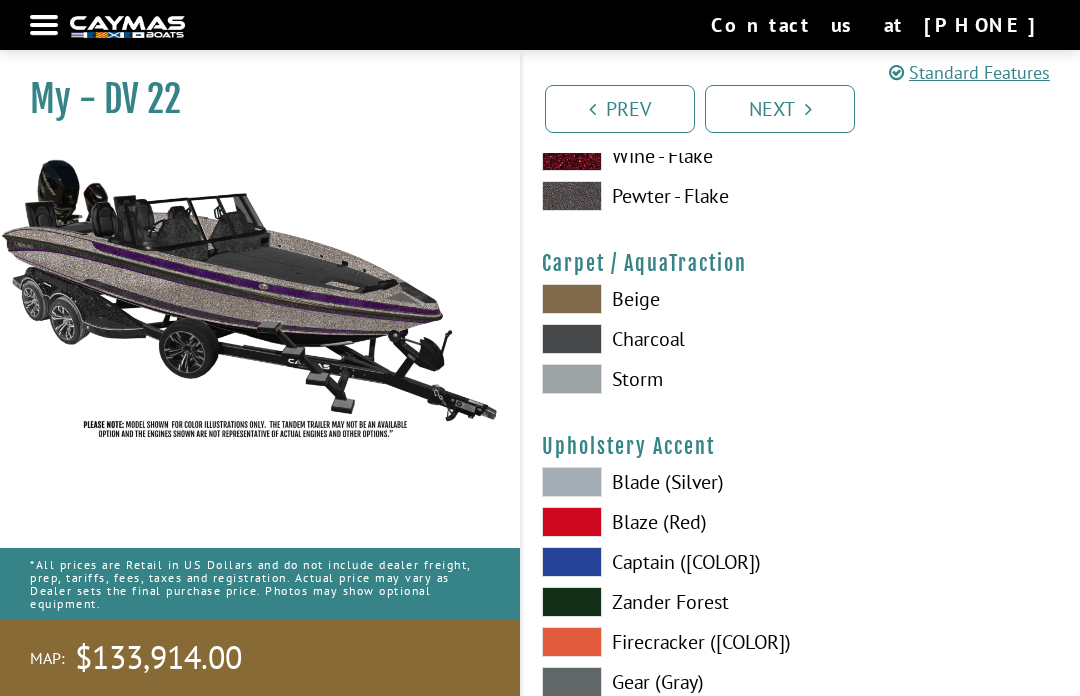 scroll, scrollTop: 9175, scrollLeft: 0, axis: vertical 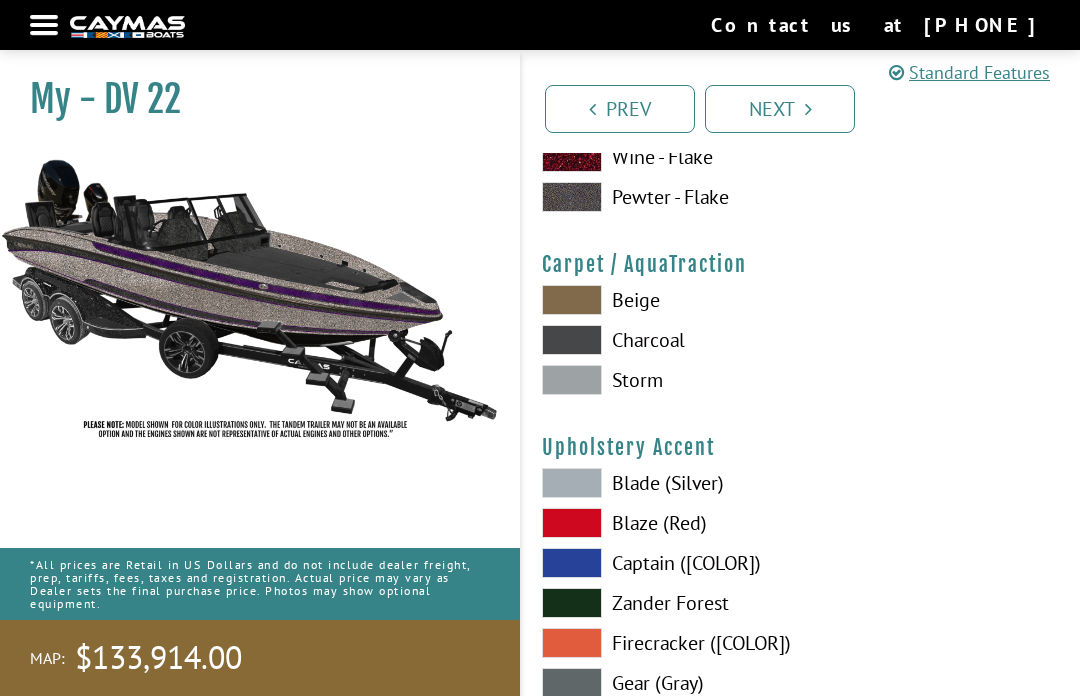 click at bounding box center (572, 340) 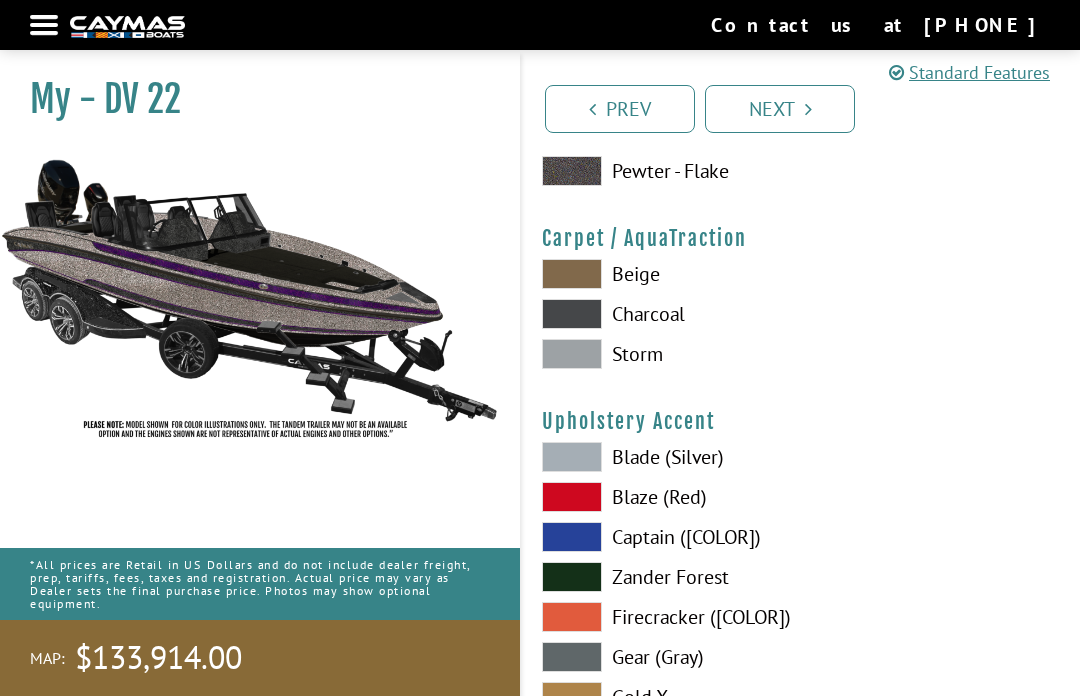 scroll, scrollTop: 9195, scrollLeft: 0, axis: vertical 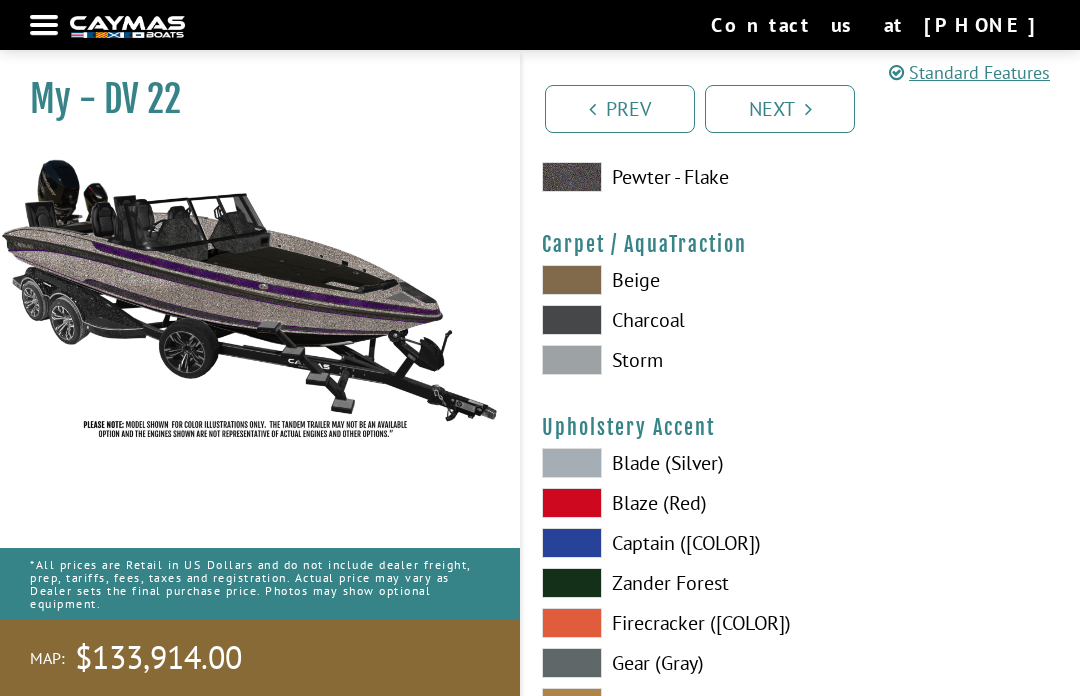 click at bounding box center [572, 360] 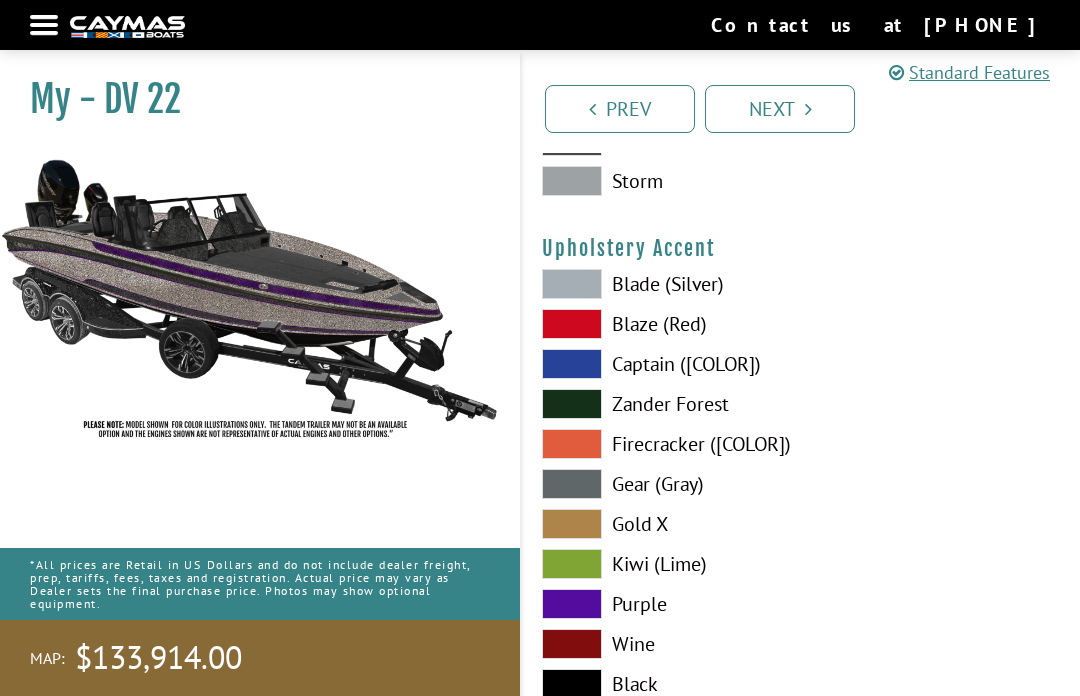 scroll, scrollTop: 9373, scrollLeft: 0, axis: vertical 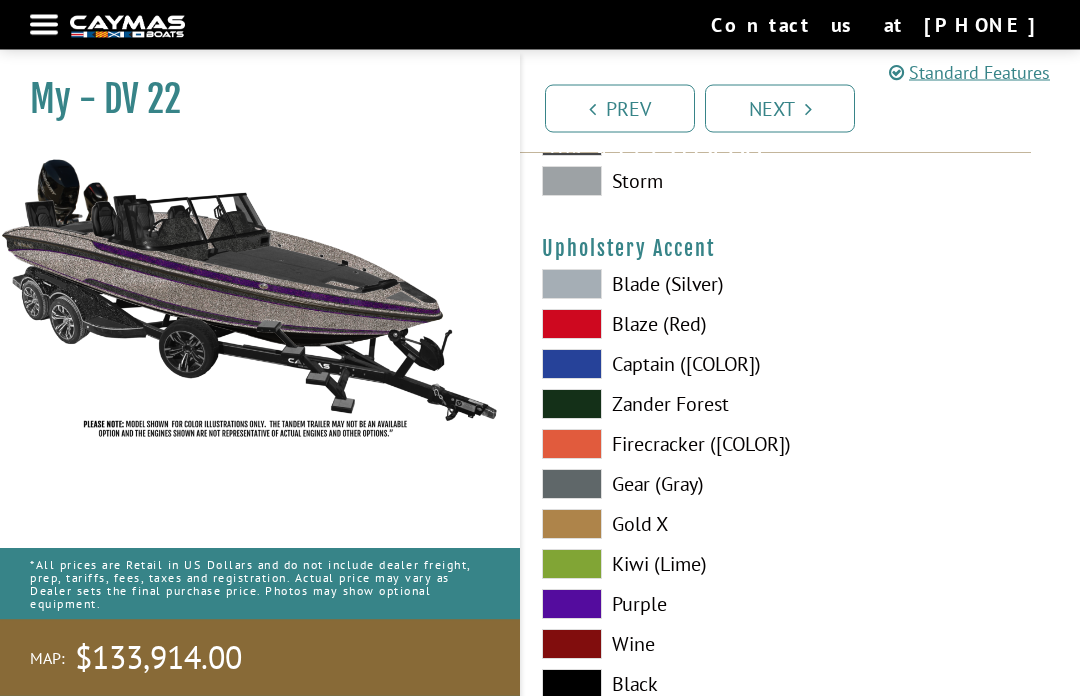 click at bounding box center (572, 605) 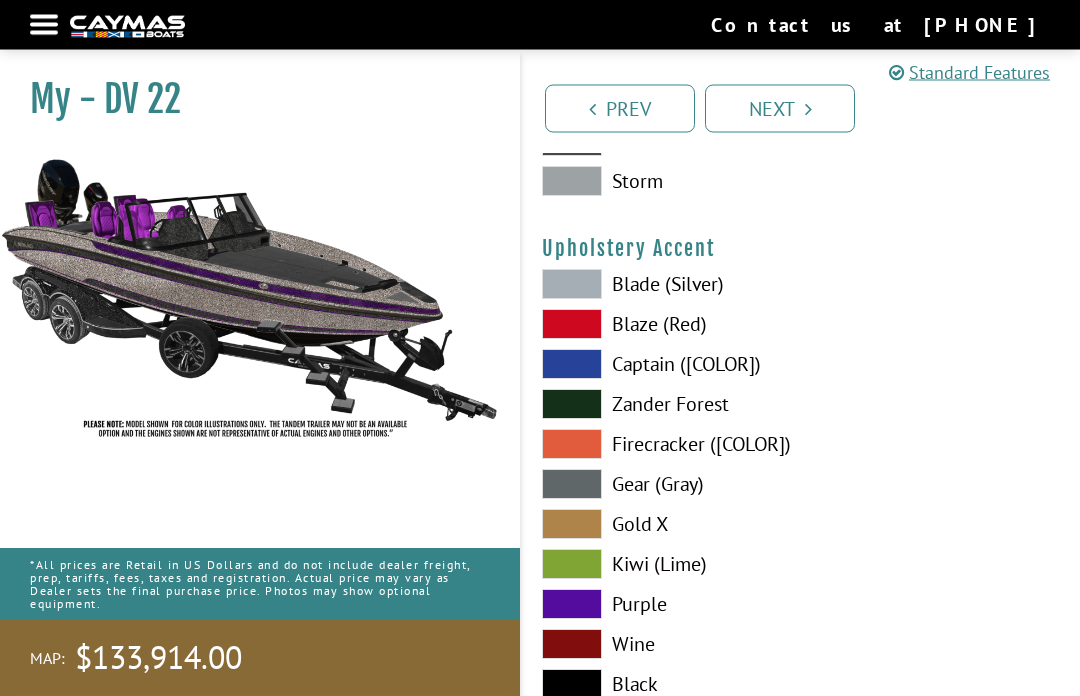 scroll, scrollTop: 9374, scrollLeft: 0, axis: vertical 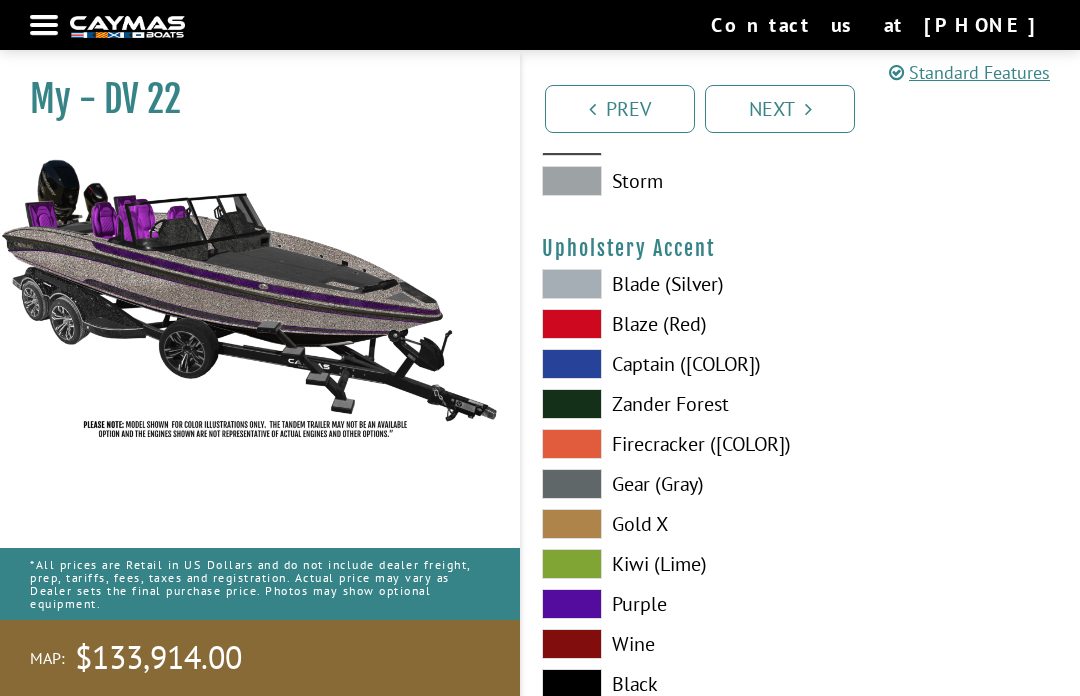 click at bounding box center (572, 484) 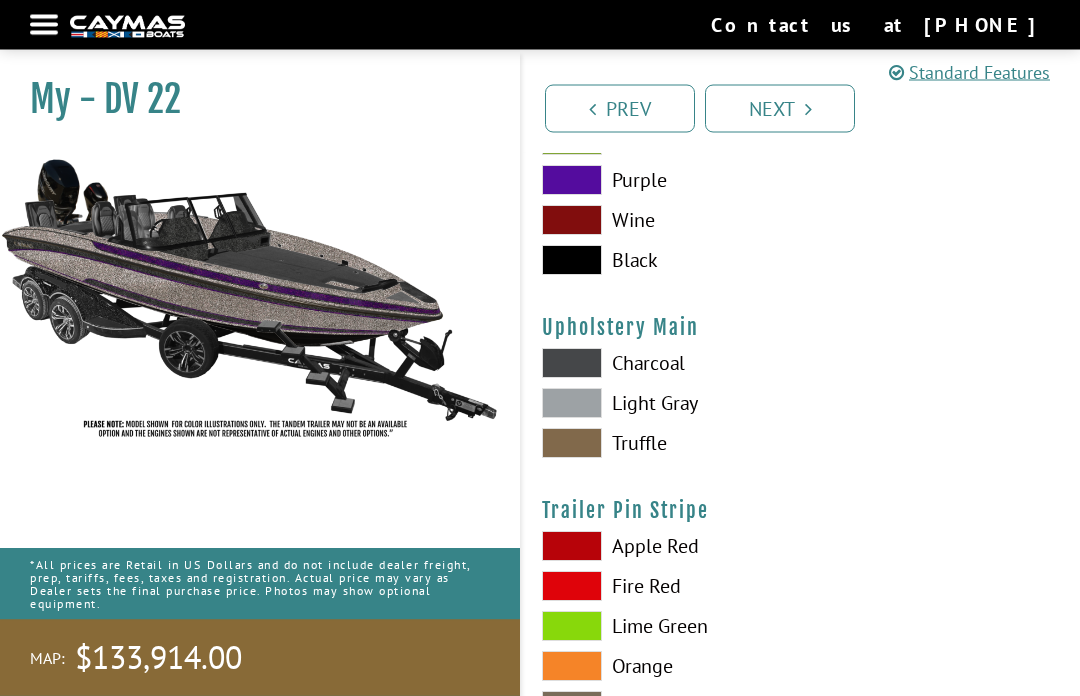 scroll, scrollTop: 9798, scrollLeft: 0, axis: vertical 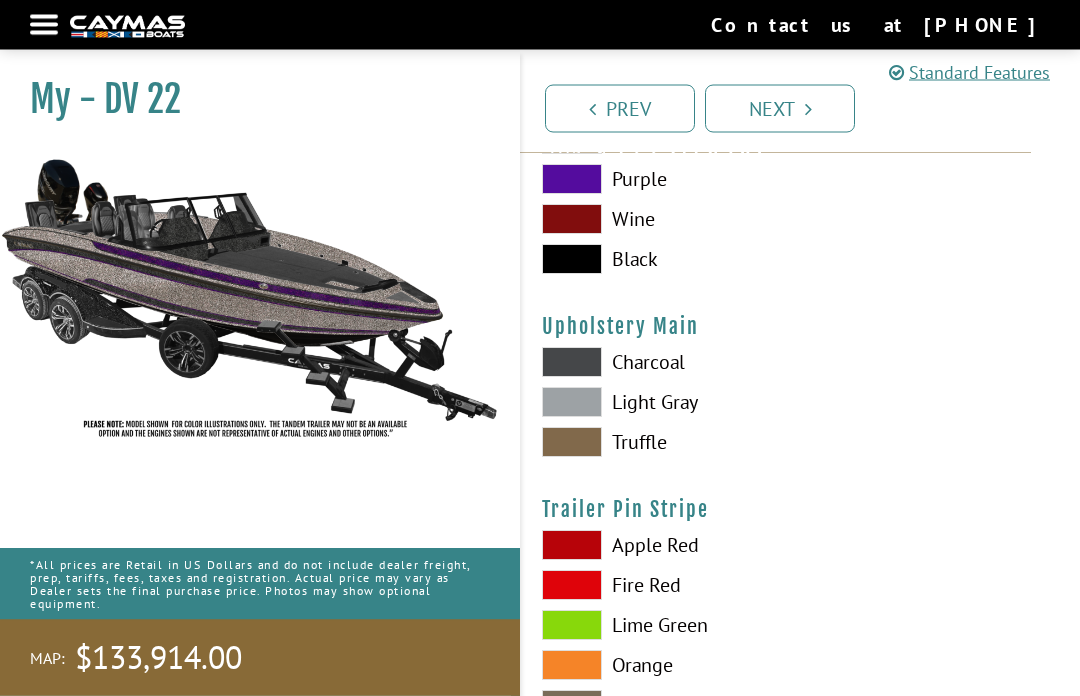 click at bounding box center [572, 403] 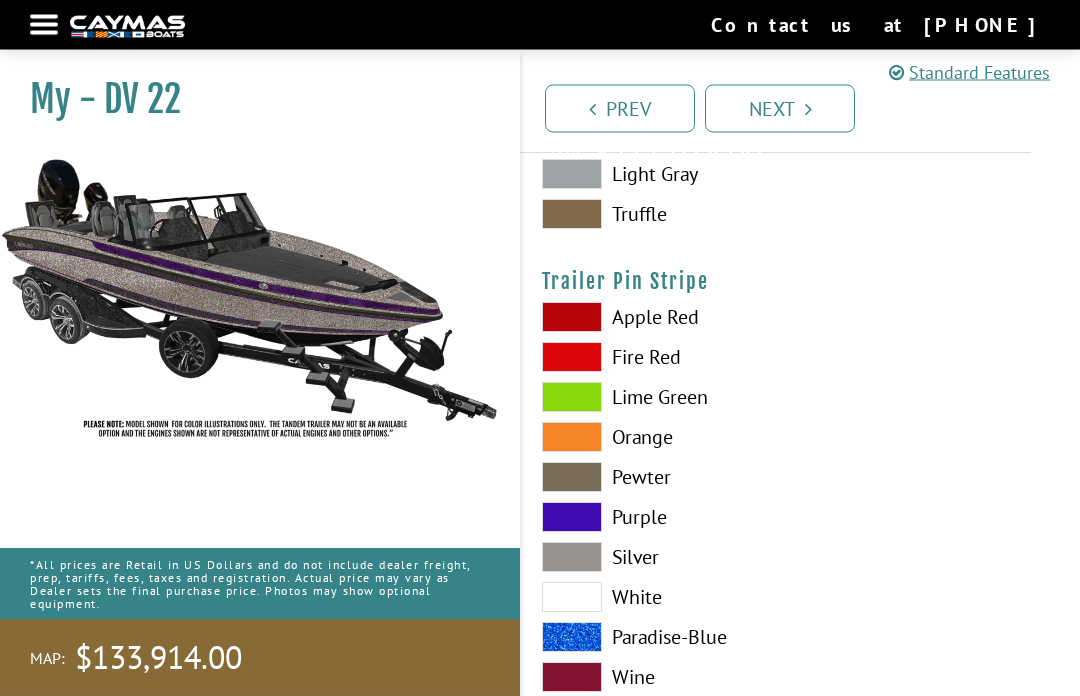 scroll, scrollTop: 10028, scrollLeft: 0, axis: vertical 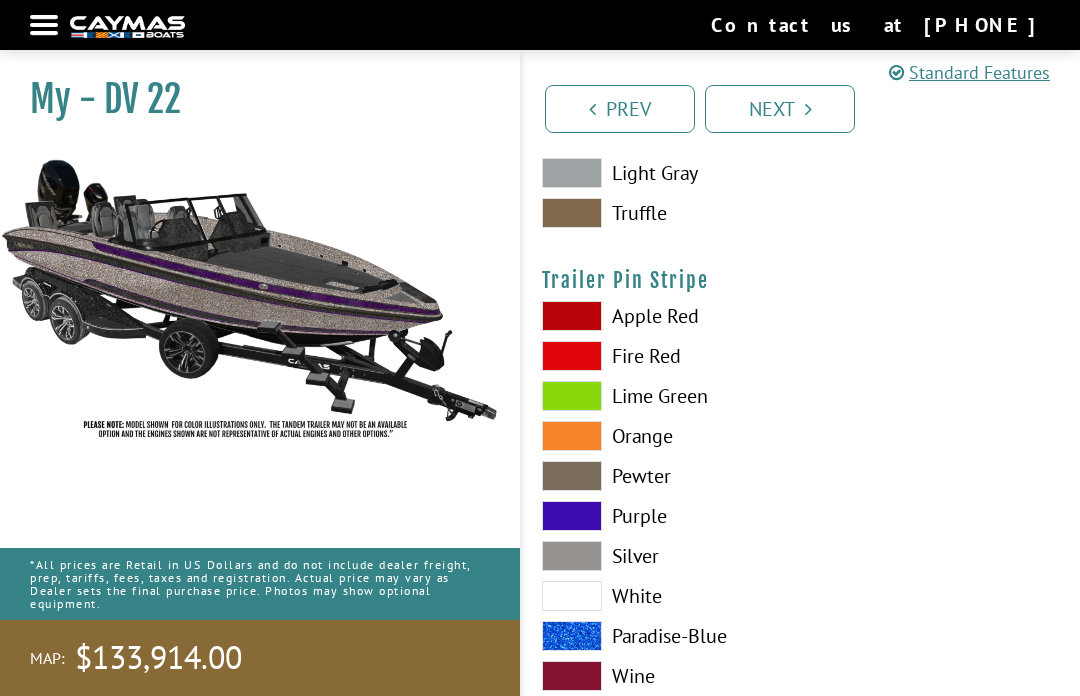 click at bounding box center (572, 516) 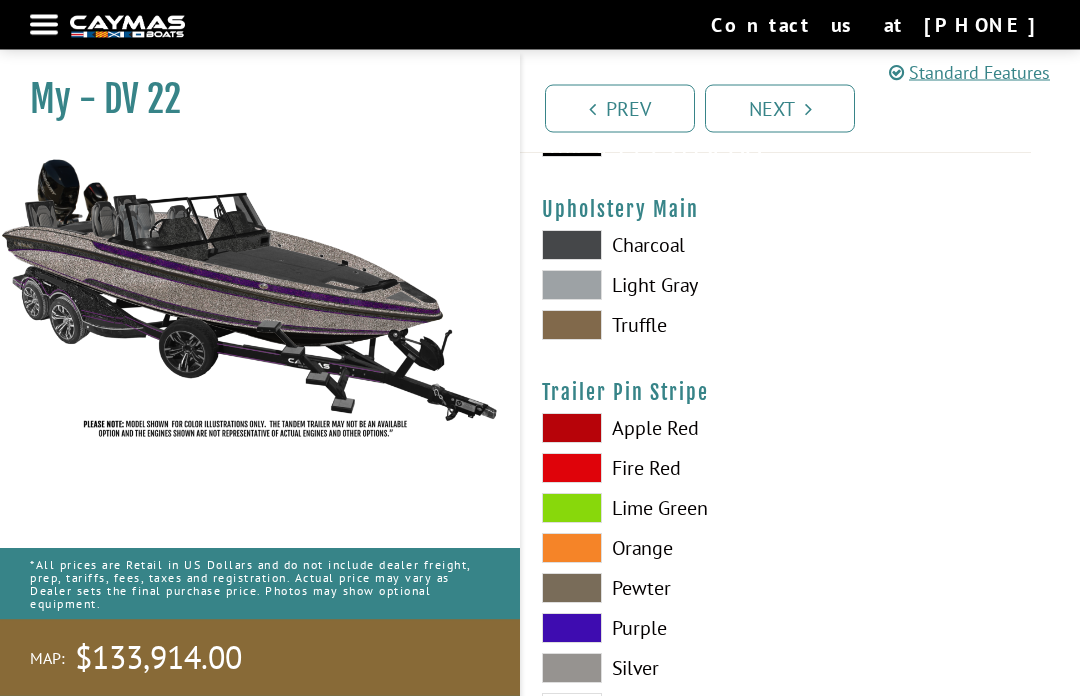 scroll, scrollTop: 9945, scrollLeft: 0, axis: vertical 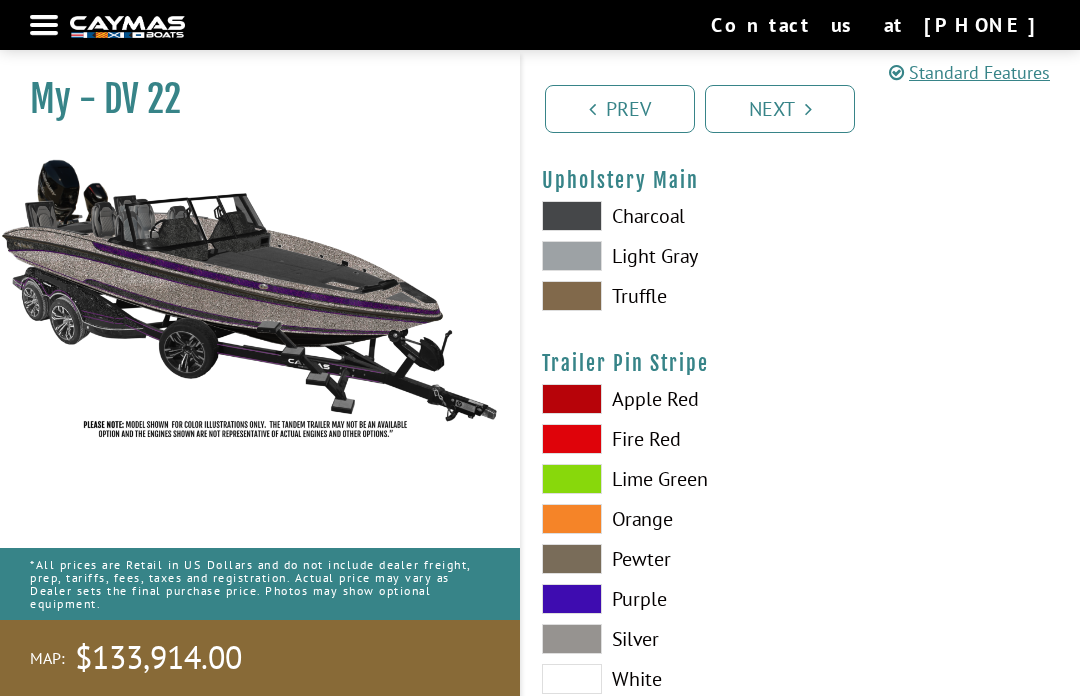 click on "Next" at bounding box center [780, 109] 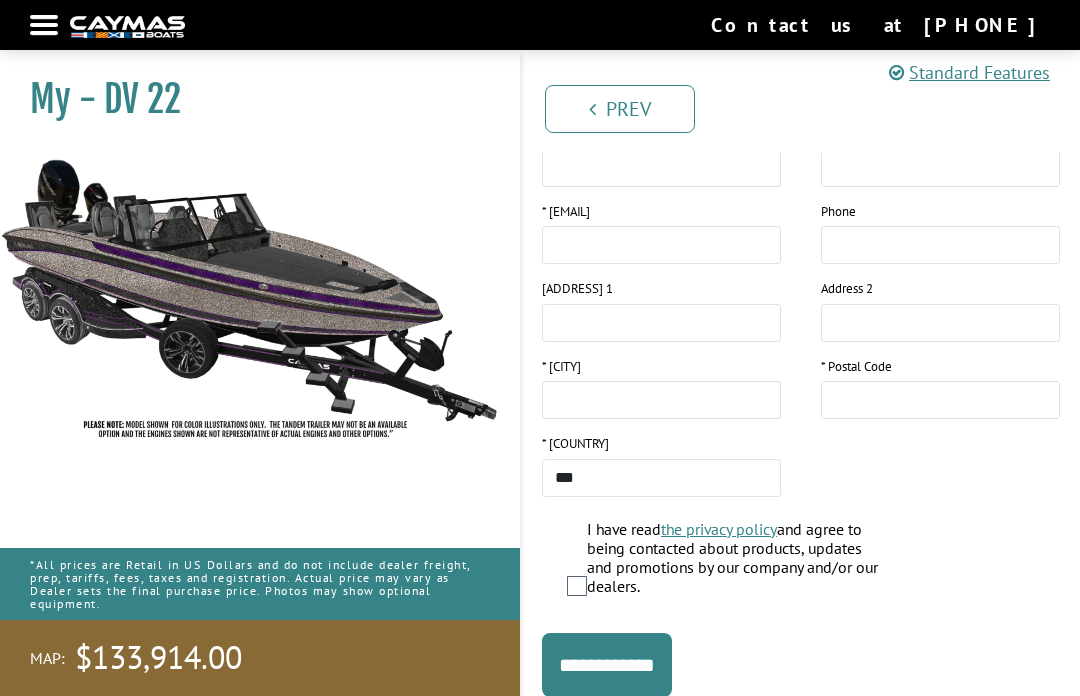 scroll, scrollTop: 390, scrollLeft: 0, axis: vertical 